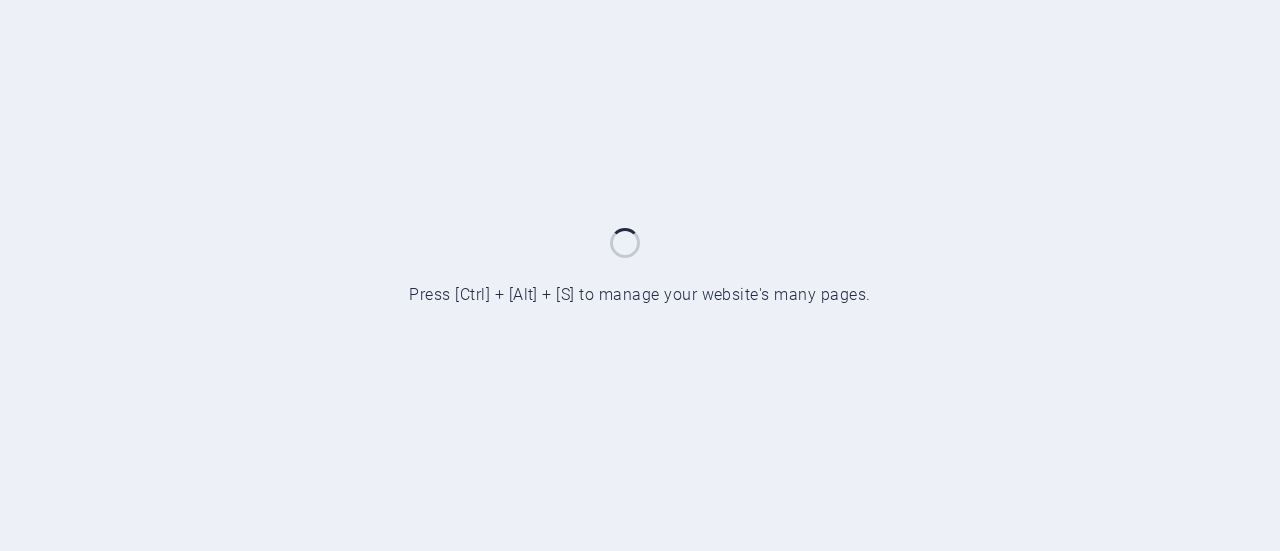 scroll, scrollTop: 0, scrollLeft: 0, axis: both 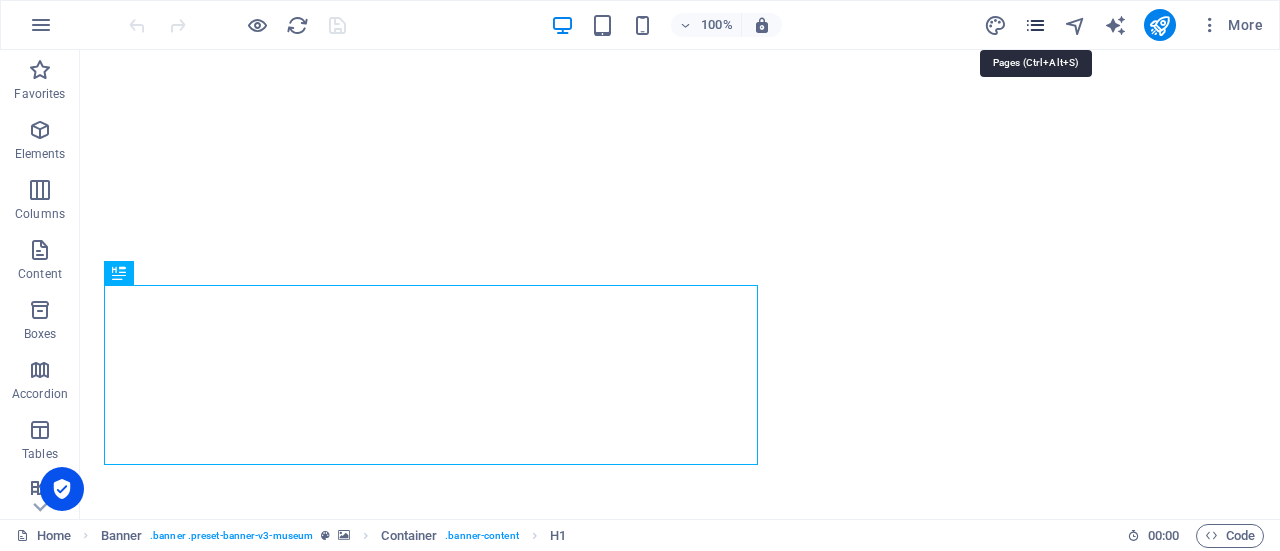 click at bounding box center [1035, 25] 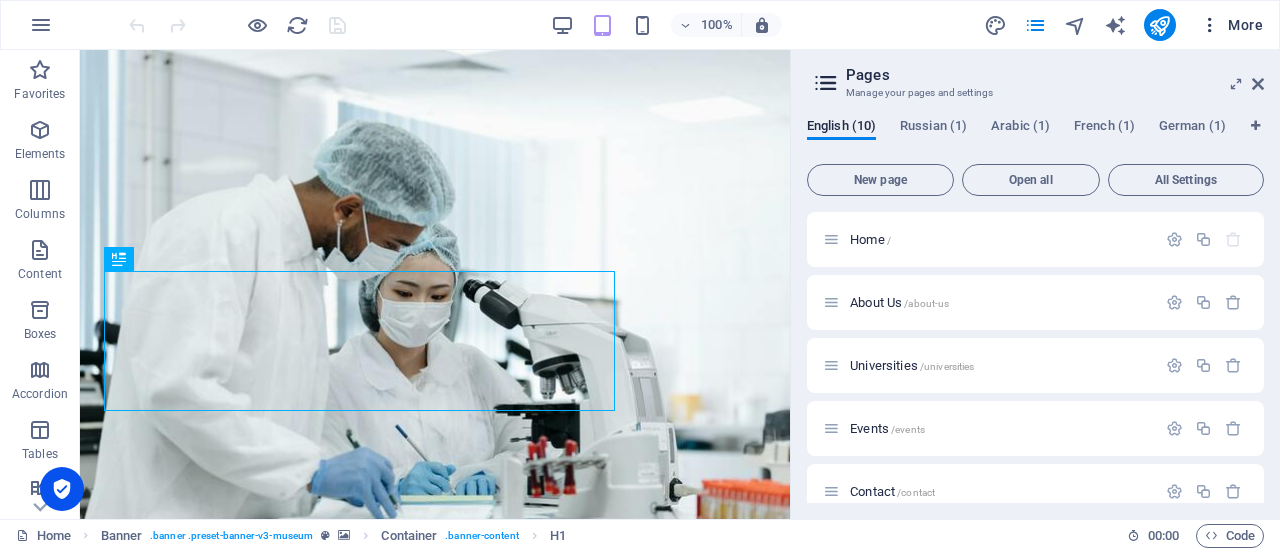 scroll, scrollTop: 0, scrollLeft: 0, axis: both 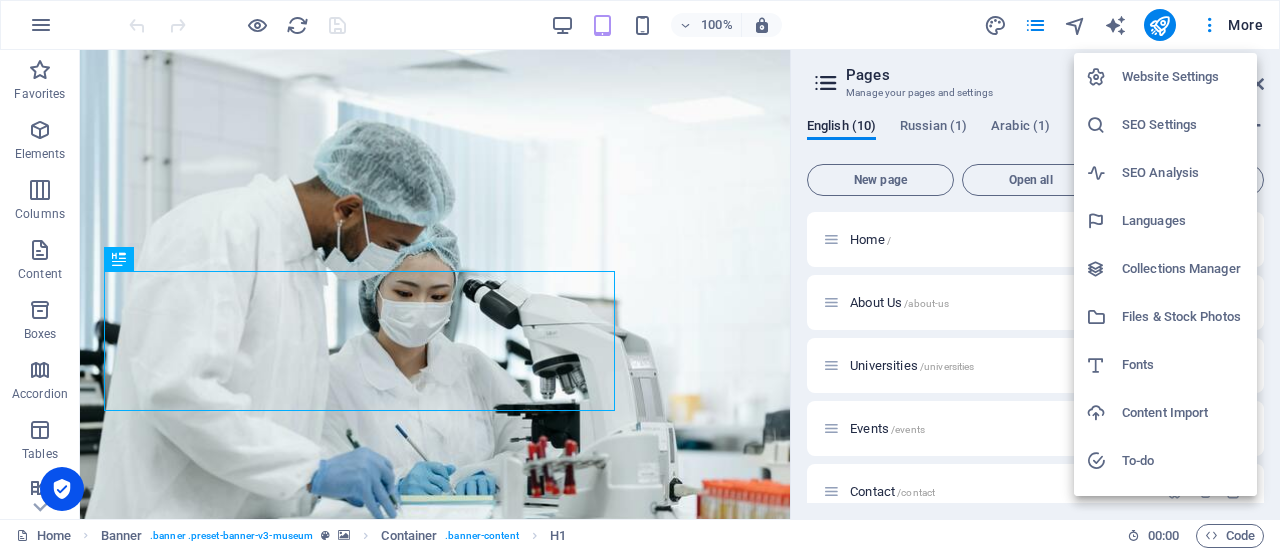 click at bounding box center (640, 275) 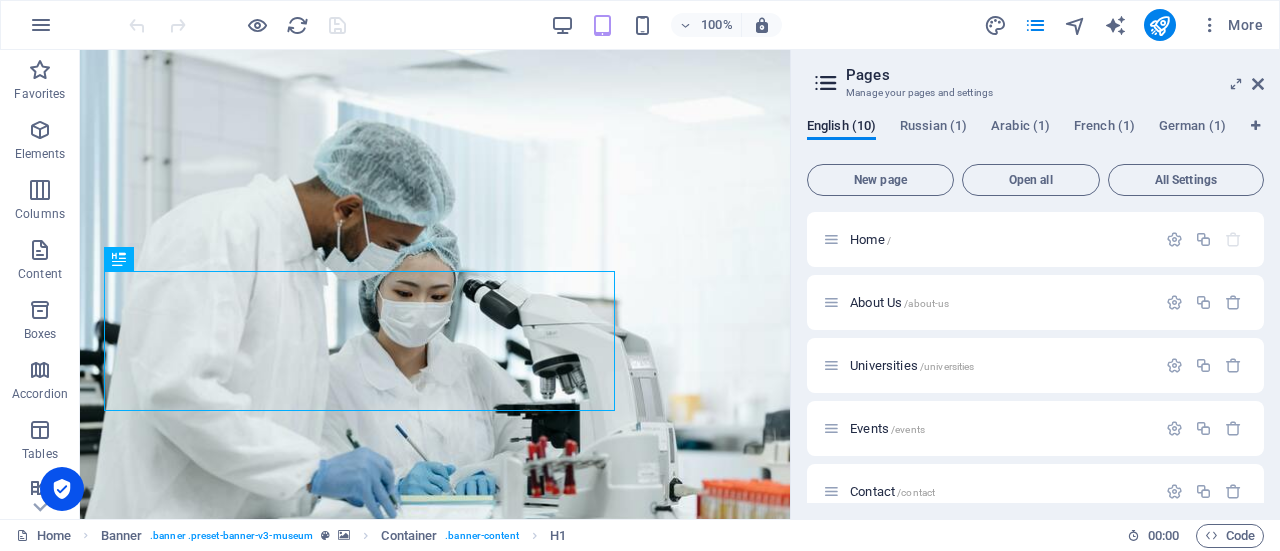 click at bounding box center (41, 25) 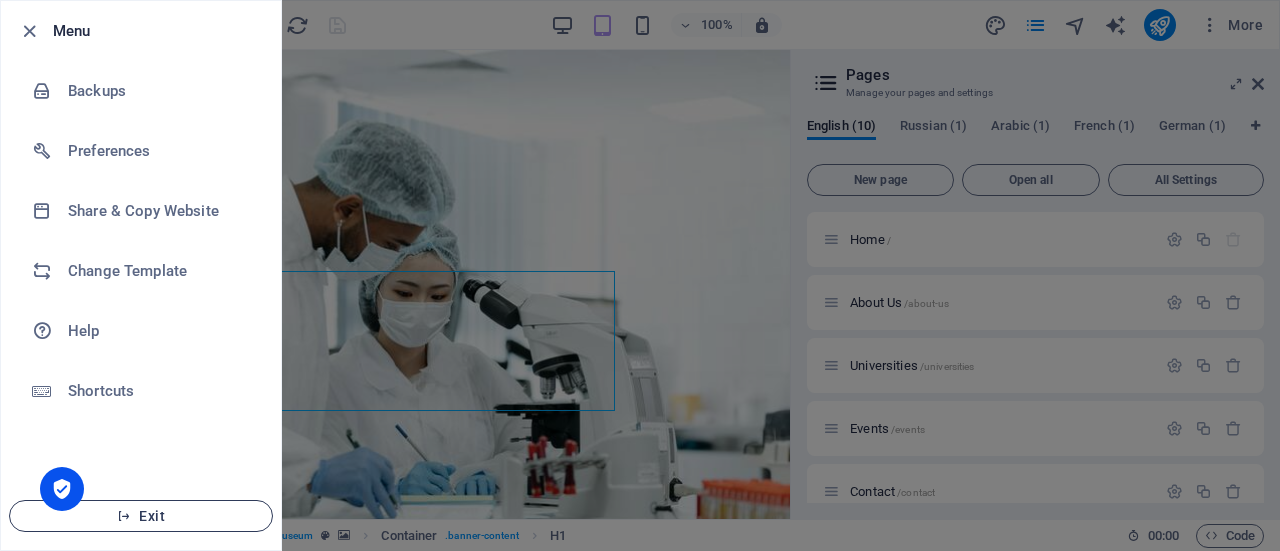 click on "Exit" at bounding box center (141, 516) 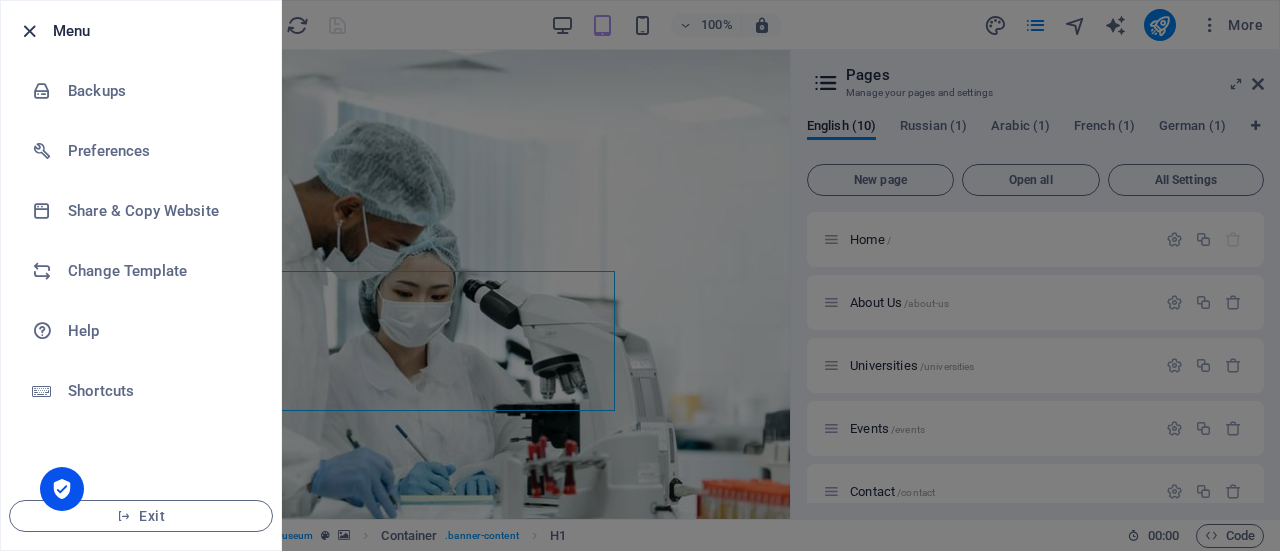 click at bounding box center [29, 31] 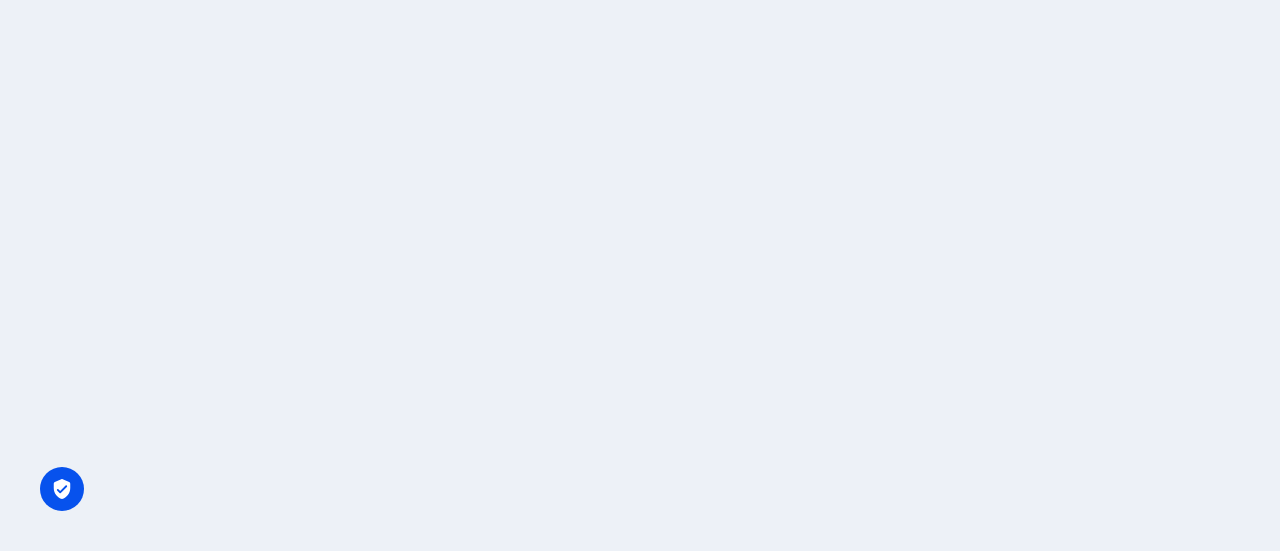 scroll, scrollTop: 0, scrollLeft: 0, axis: both 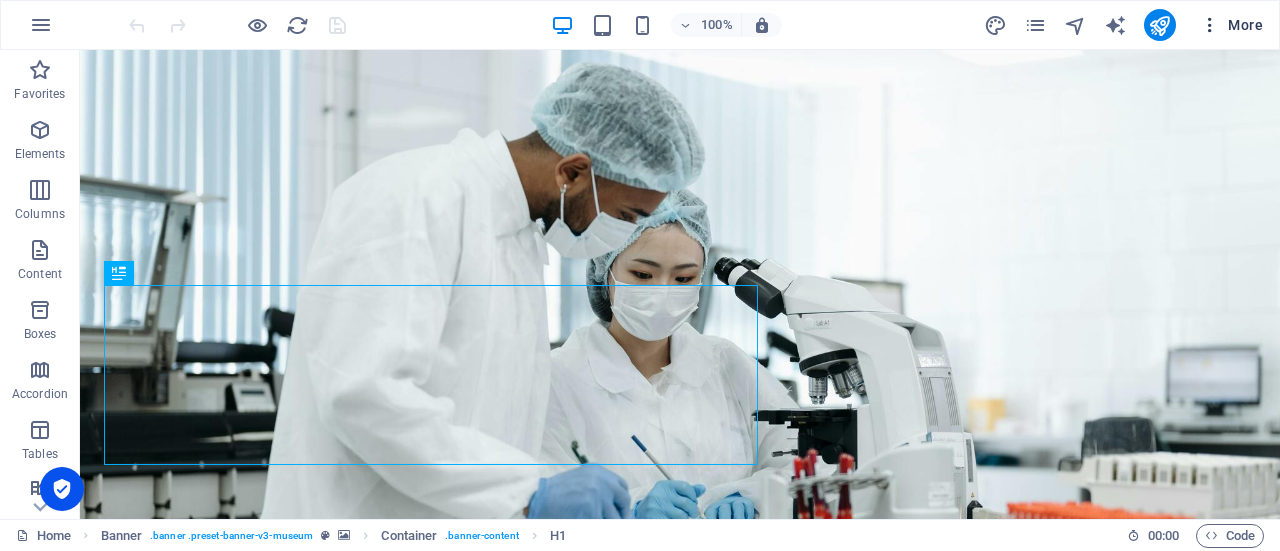 click at bounding box center (1210, 25) 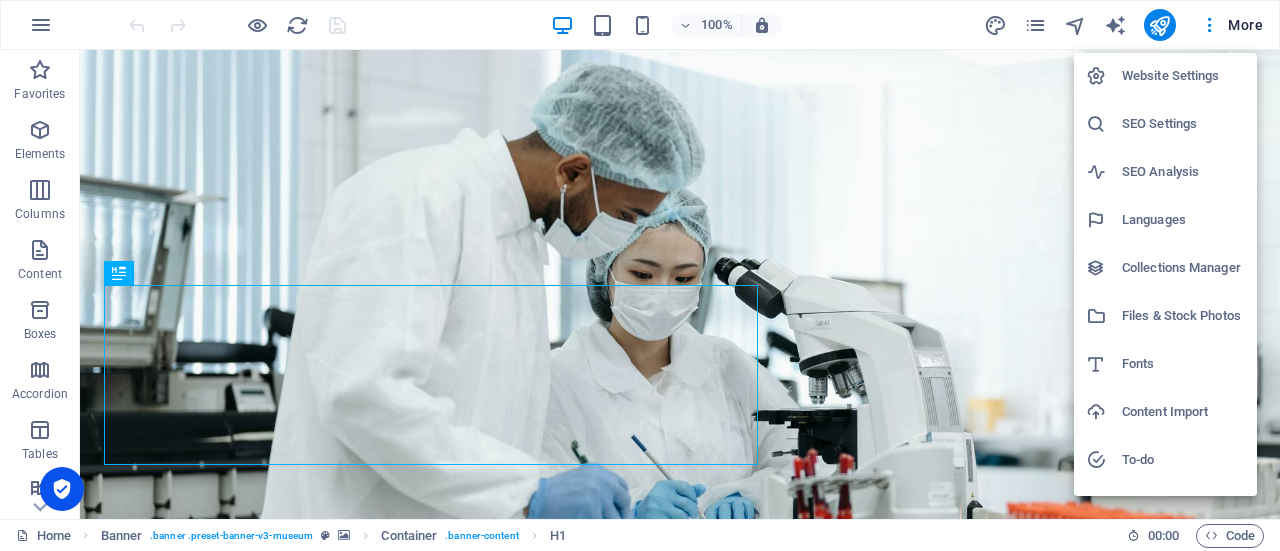 scroll, scrollTop: 4, scrollLeft: 0, axis: vertical 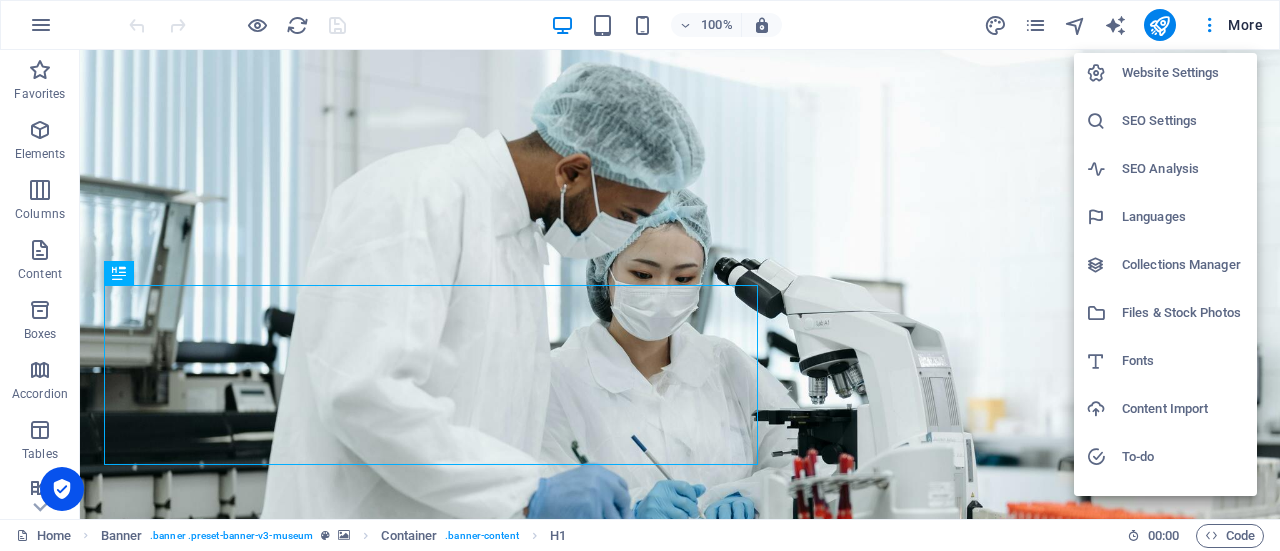 click on "Website Settings" at bounding box center [1183, 73] 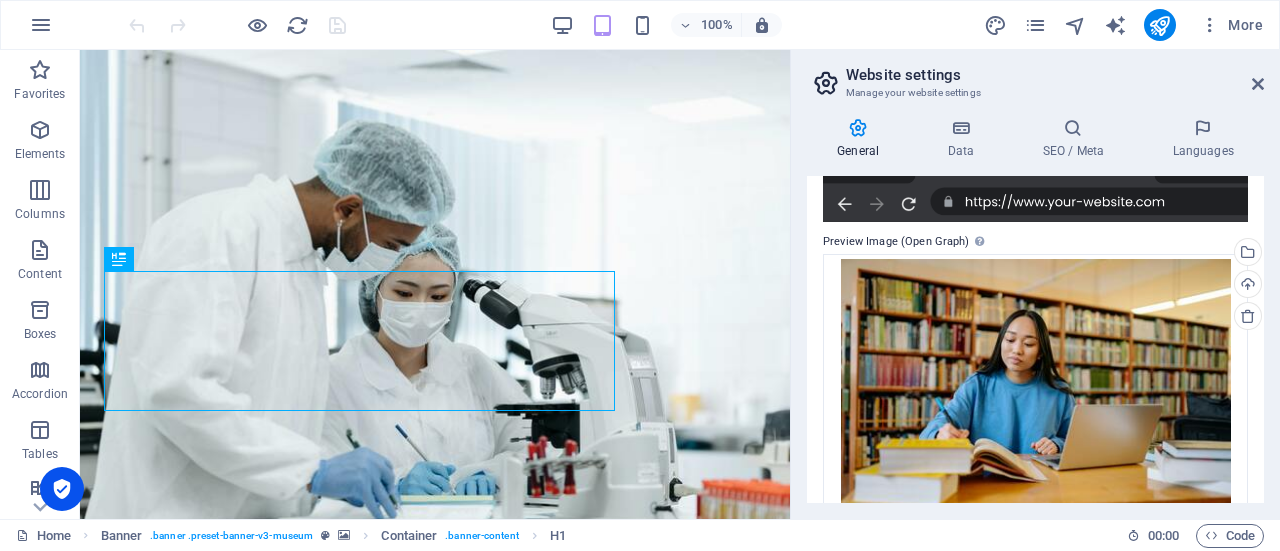 scroll, scrollTop: 442, scrollLeft: 0, axis: vertical 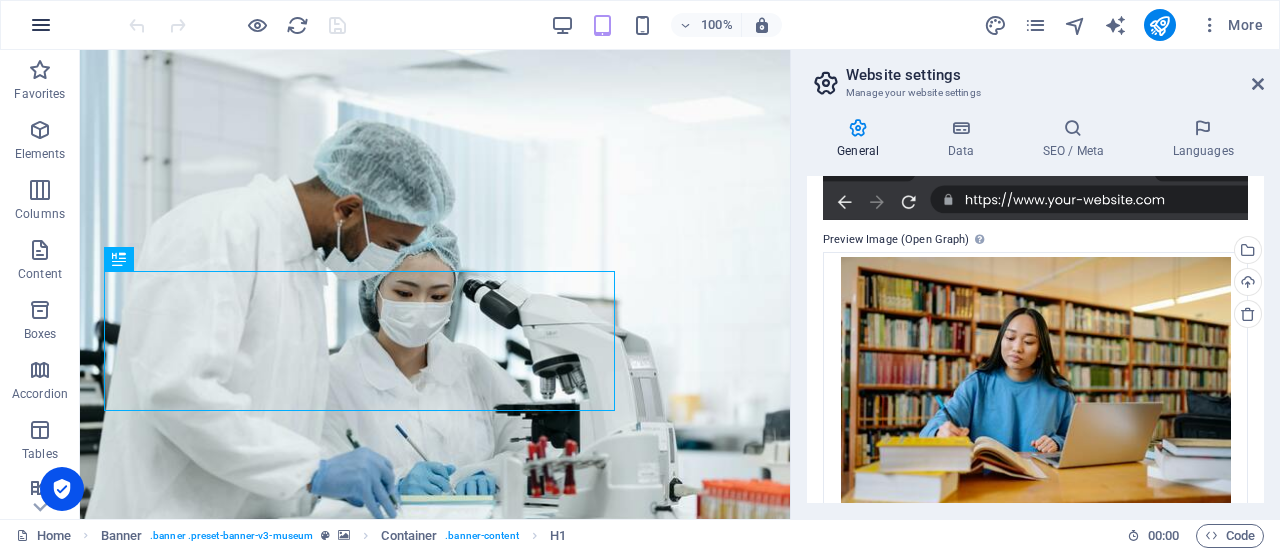 click at bounding box center (41, 25) 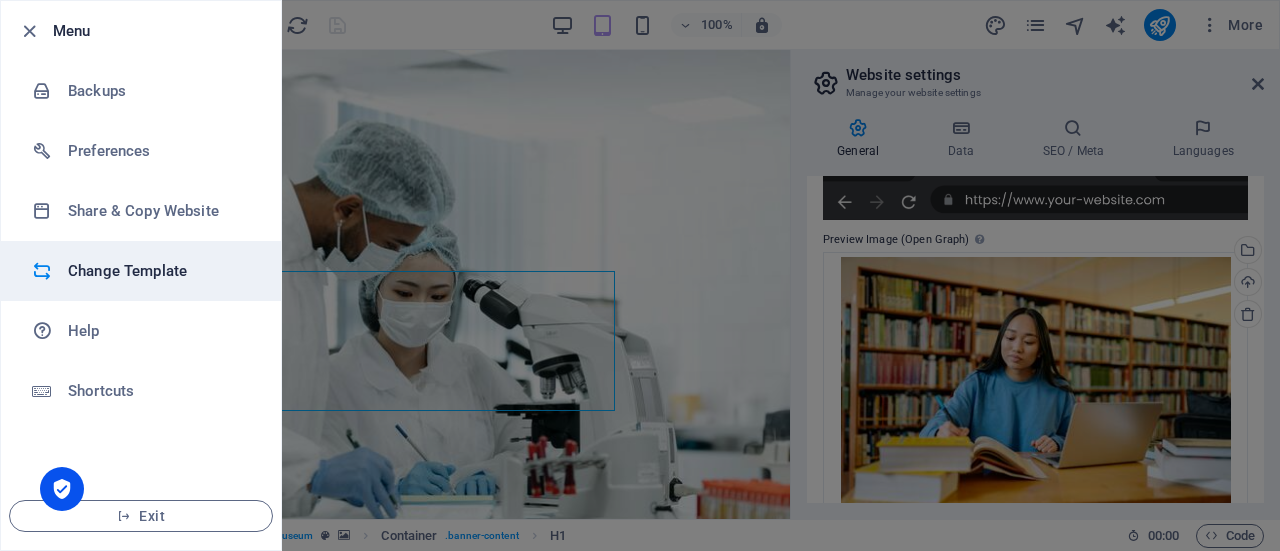 click at bounding box center (42, 271) 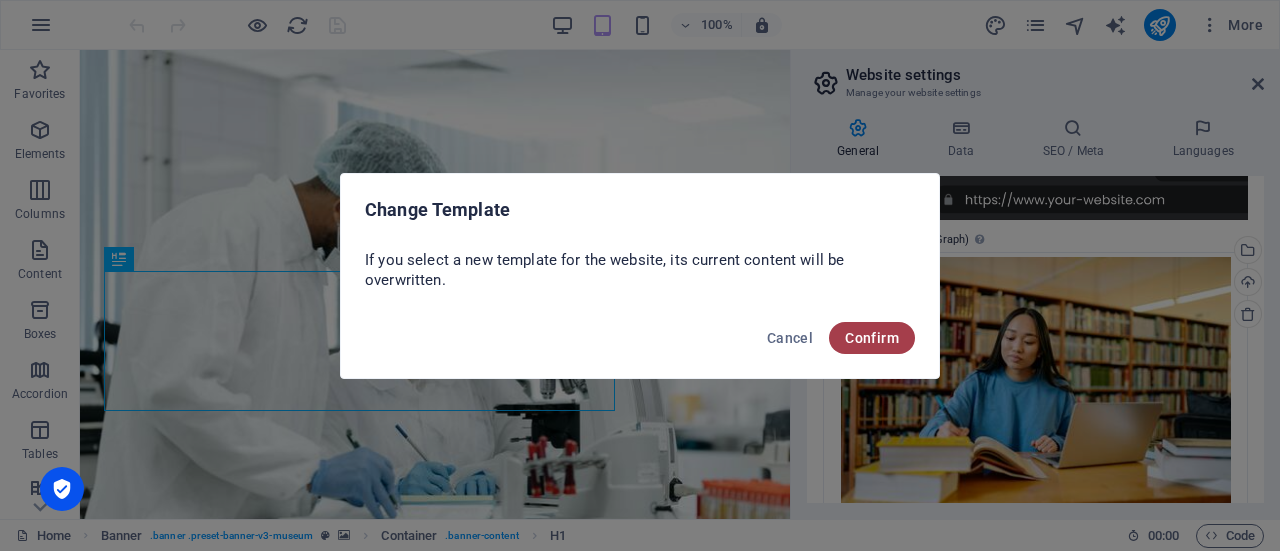 click on "Confirm" at bounding box center [872, 338] 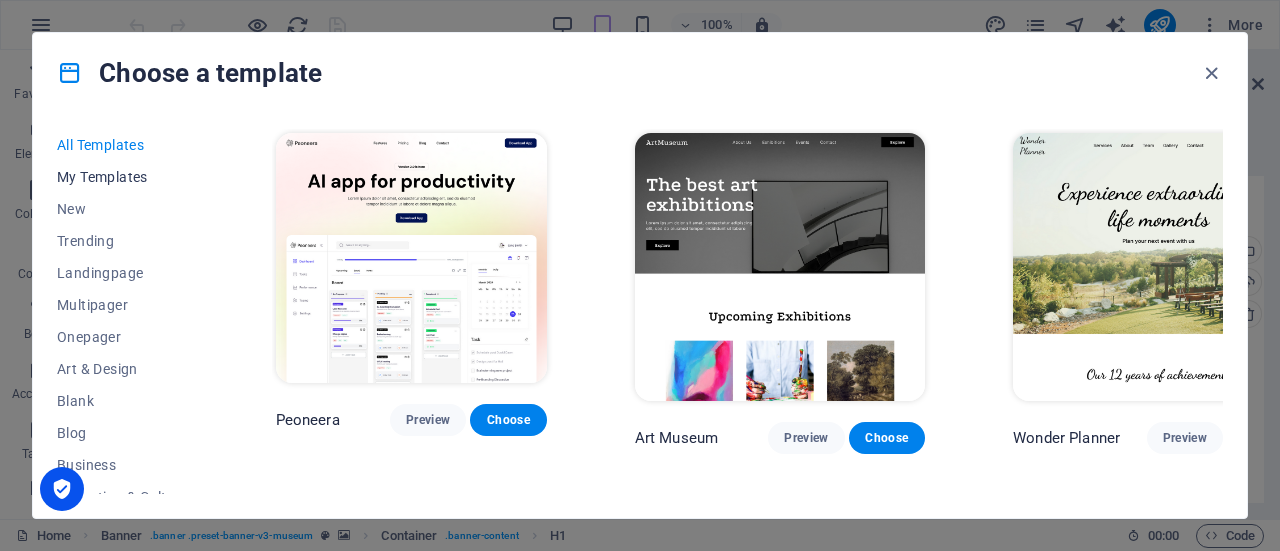 click on "My Templates" at bounding box center [122, 177] 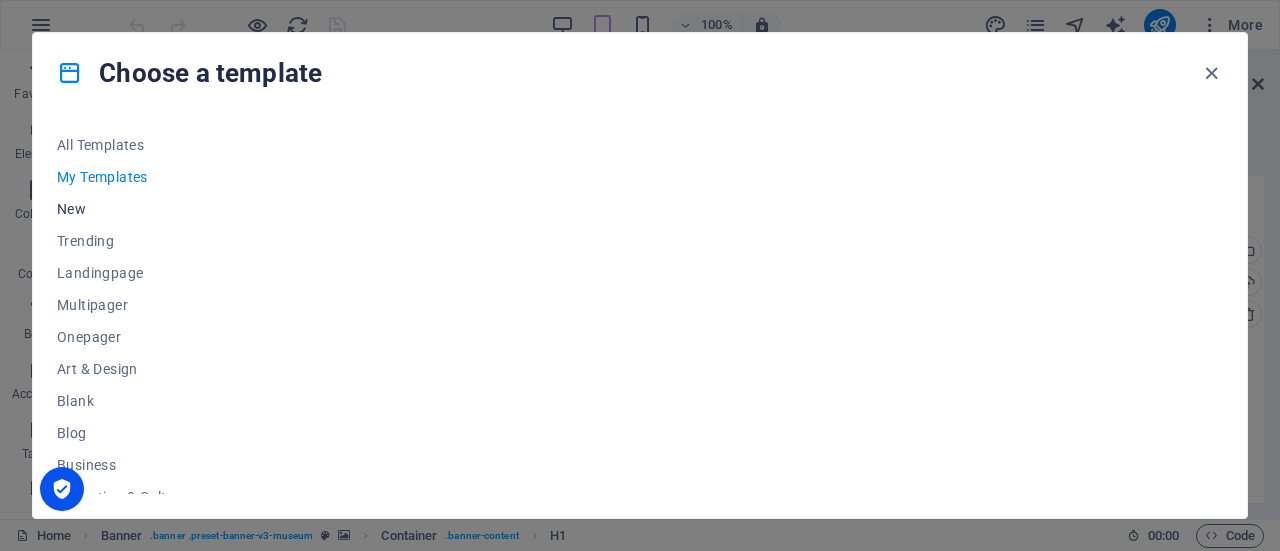 click on "New" at bounding box center (122, 209) 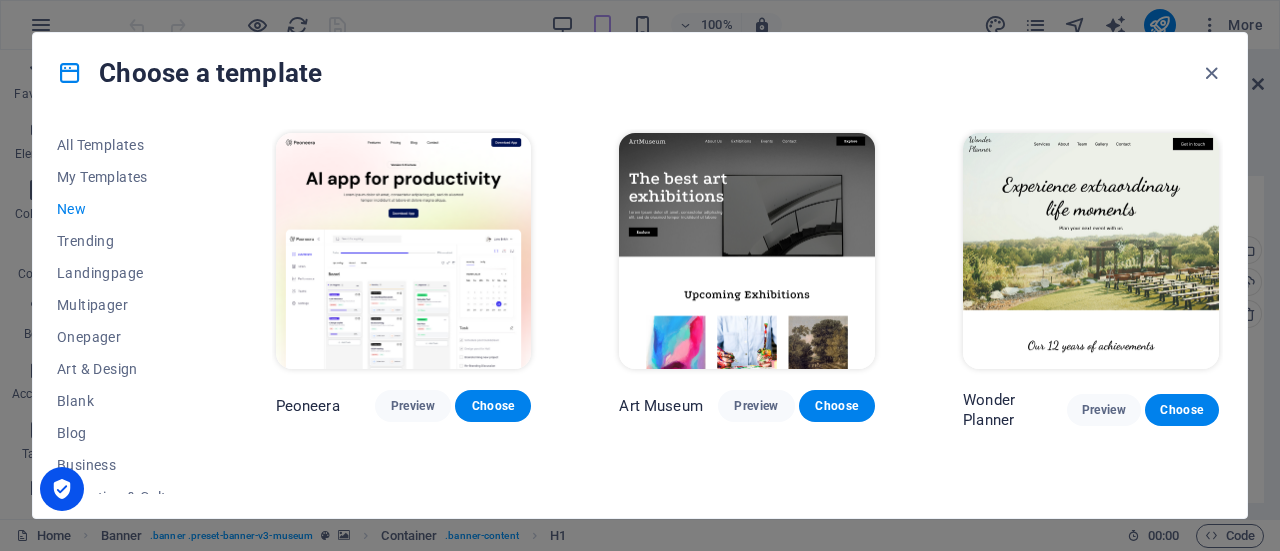 click on "New" at bounding box center (122, 209) 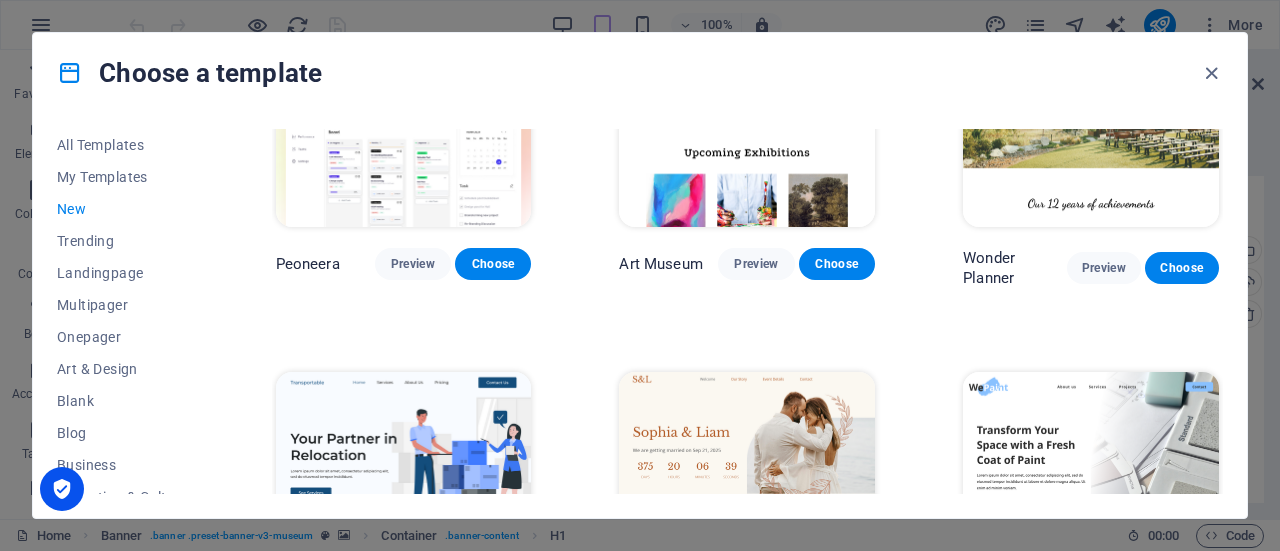 scroll, scrollTop: 0, scrollLeft: 0, axis: both 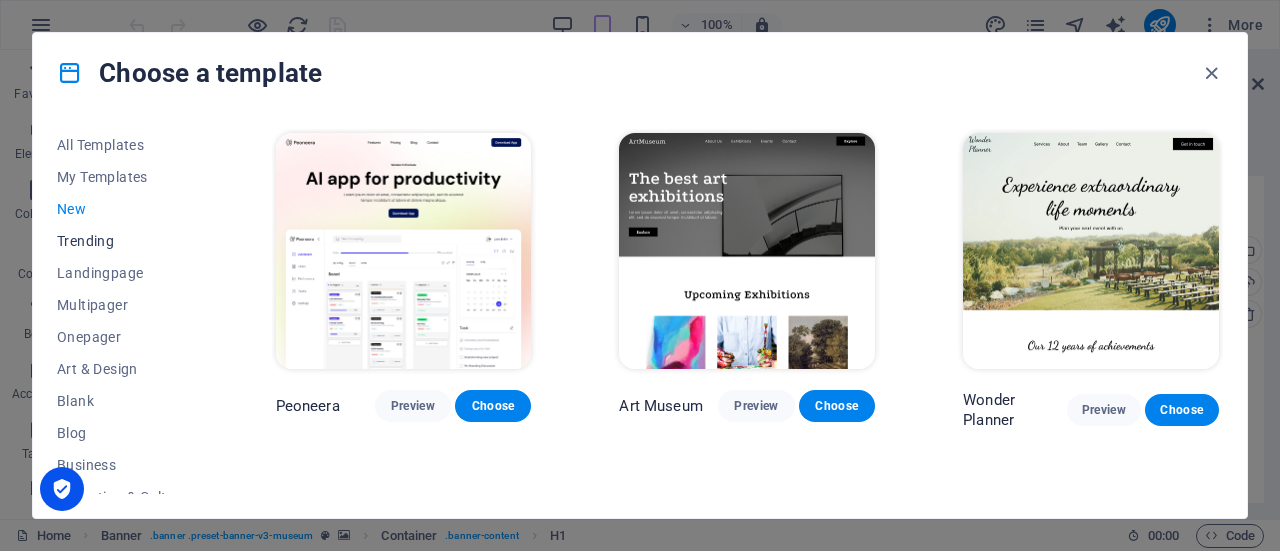 click on "Trending" at bounding box center [122, 241] 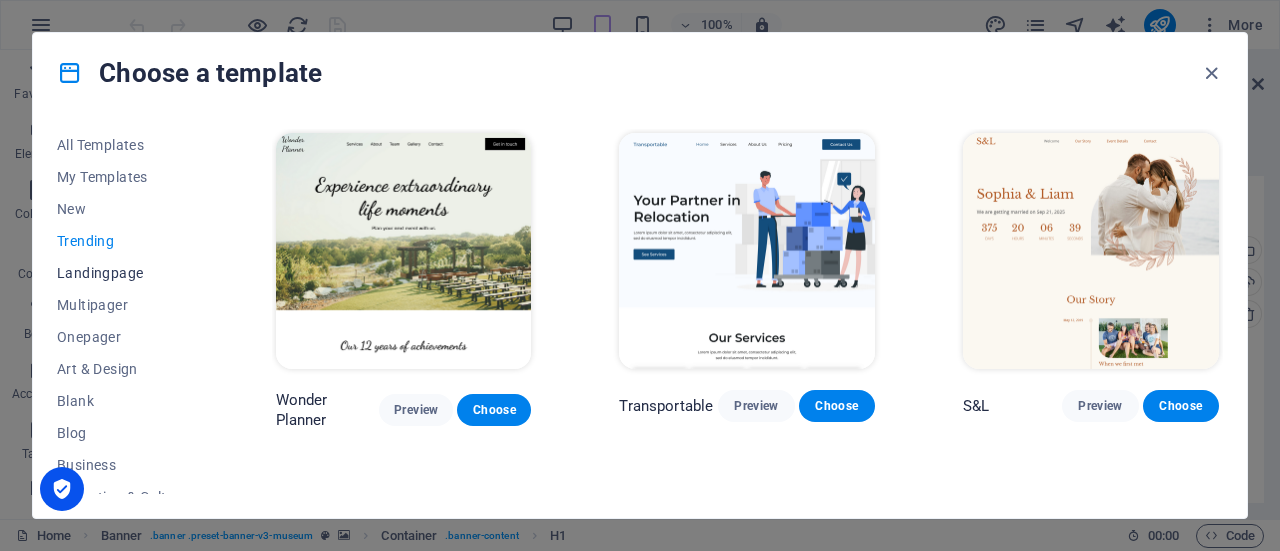 click on "Landingpage" at bounding box center (122, 273) 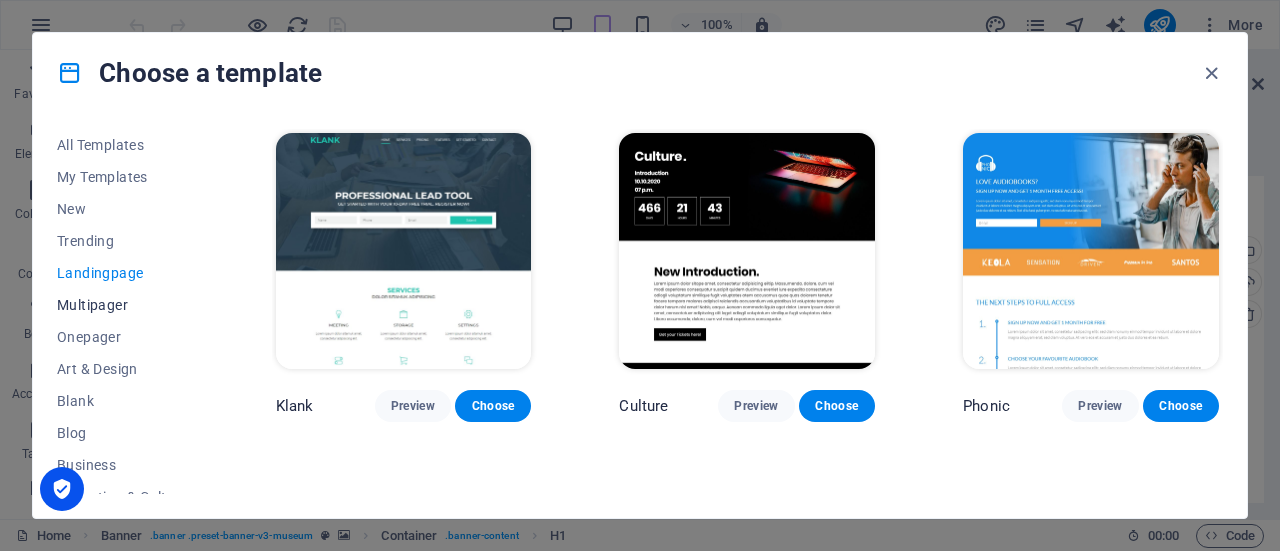 click on "Multipager" at bounding box center [122, 305] 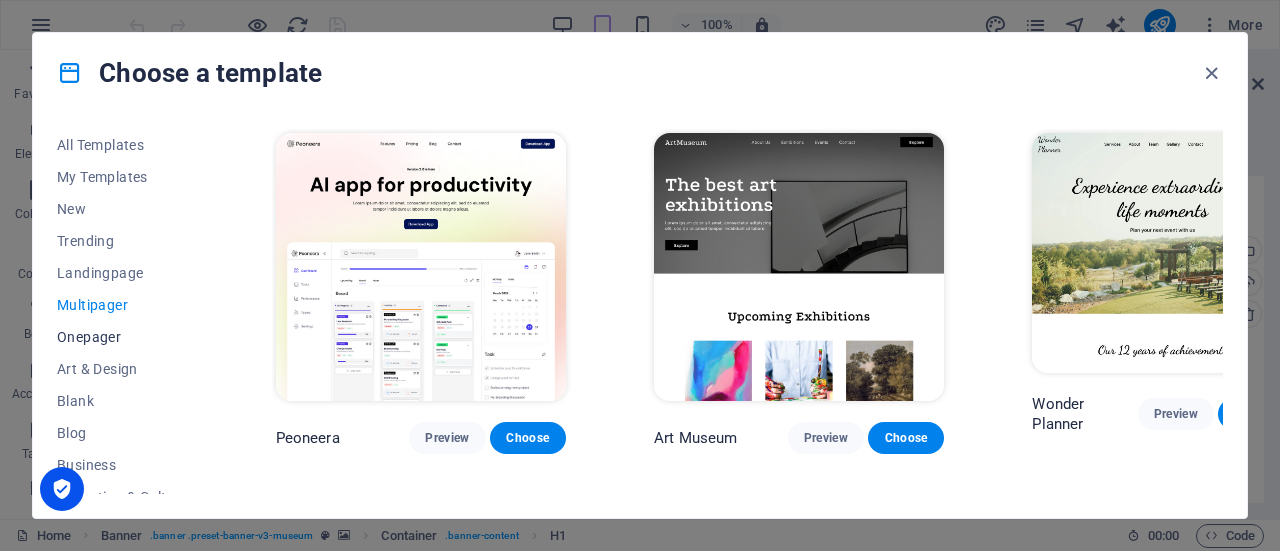 click on "Onepager" at bounding box center (122, 337) 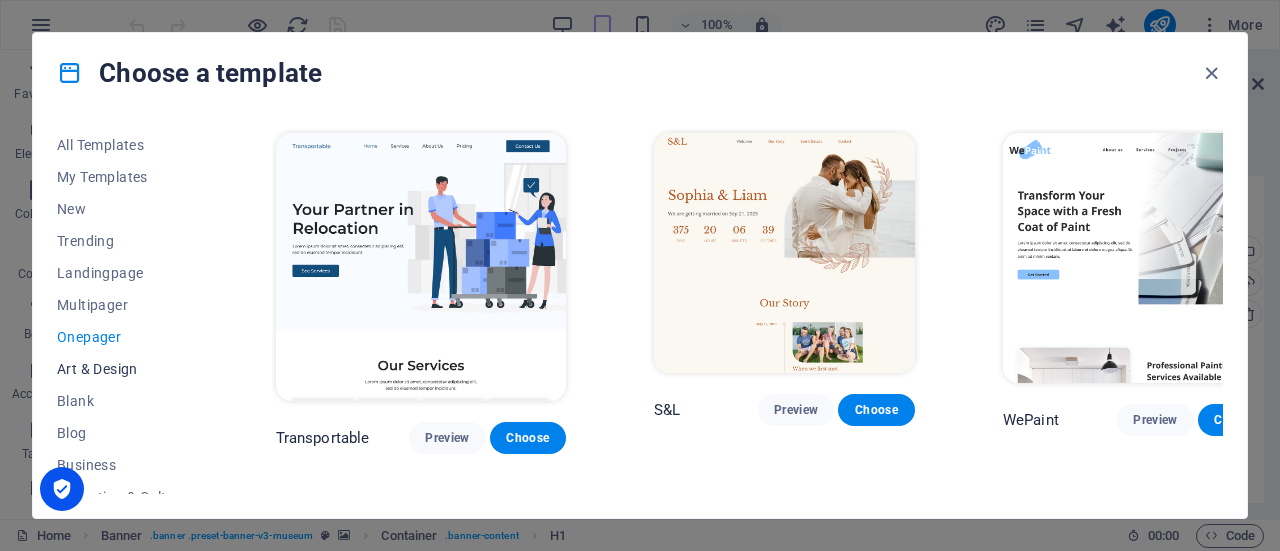 click on "Art & Design" at bounding box center (122, 369) 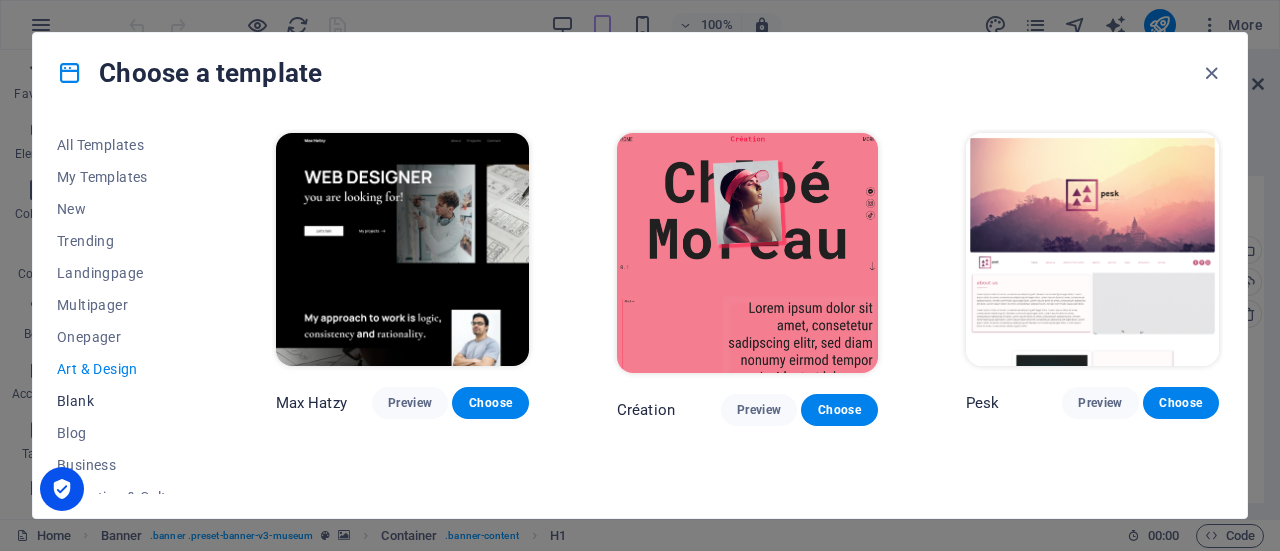 click on "Blank" at bounding box center (122, 401) 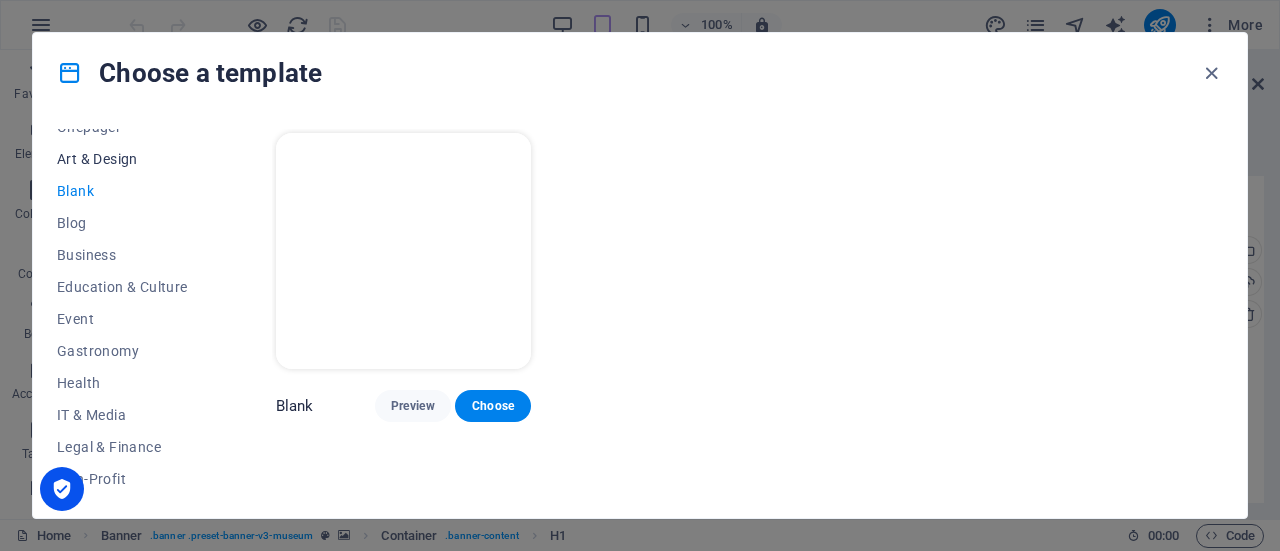 scroll, scrollTop: 212, scrollLeft: 0, axis: vertical 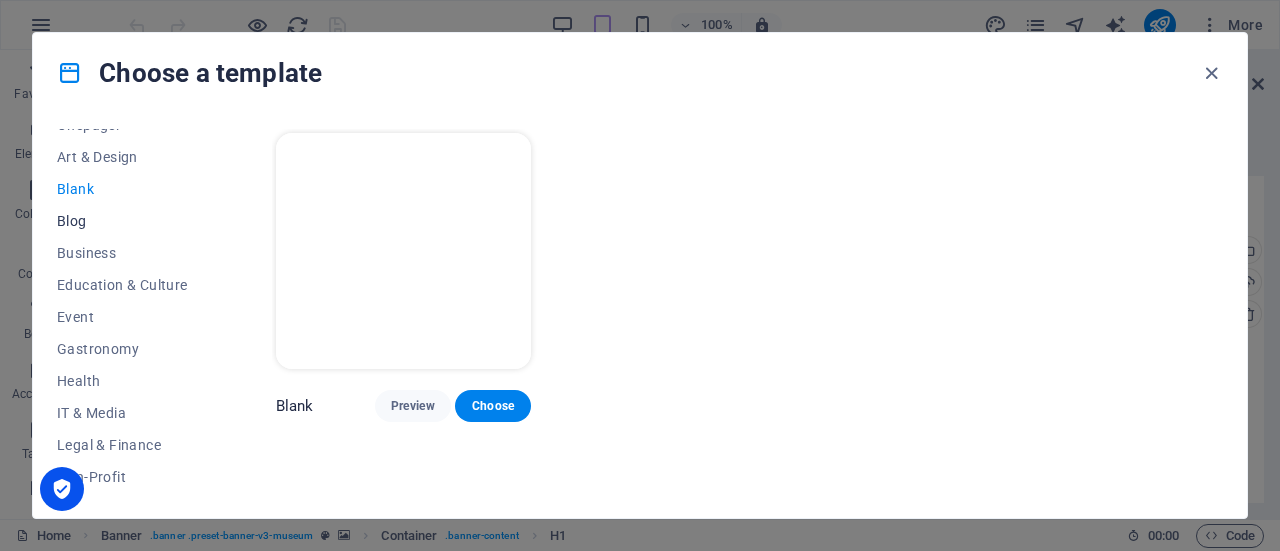 click on "Blog" at bounding box center [122, 221] 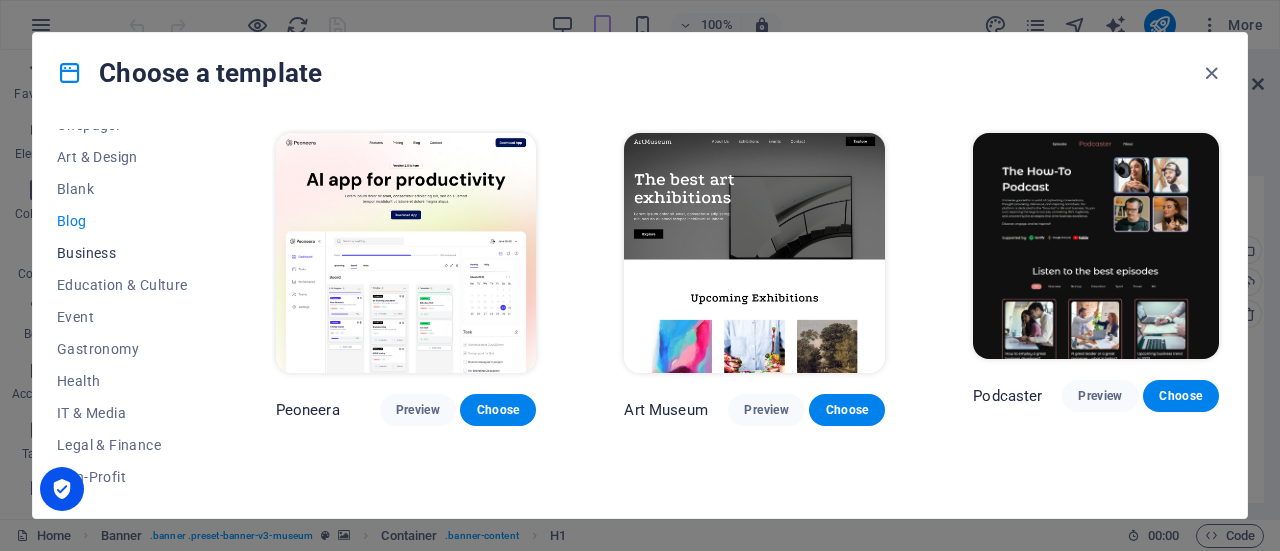 click on "Business" at bounding box center (122, 253) 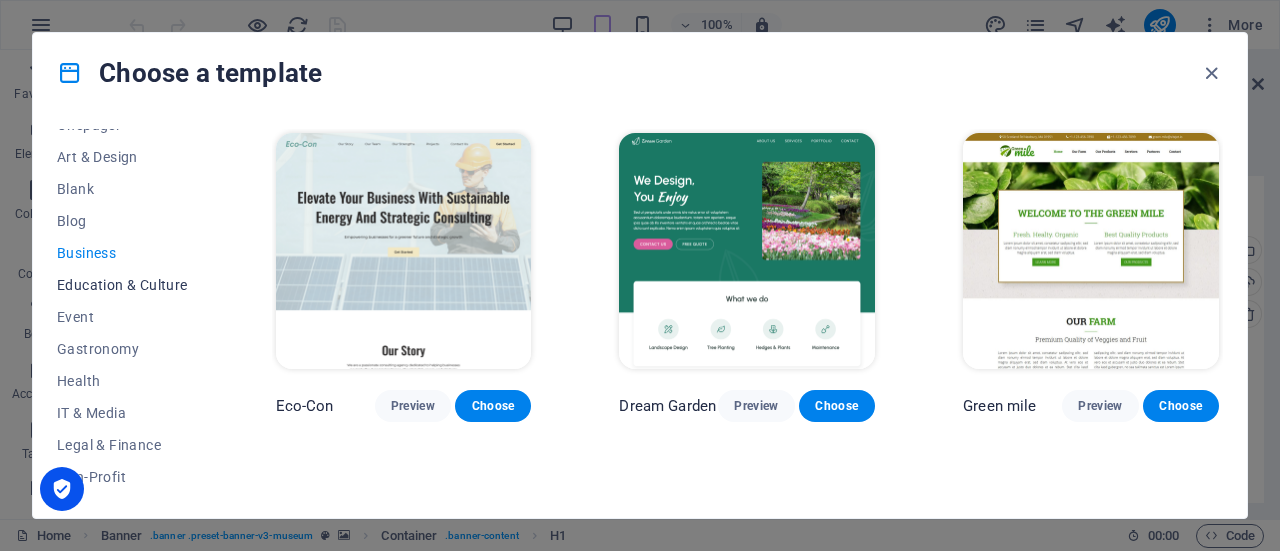 click on "Education & Culture" at bounding box center [122, 285] 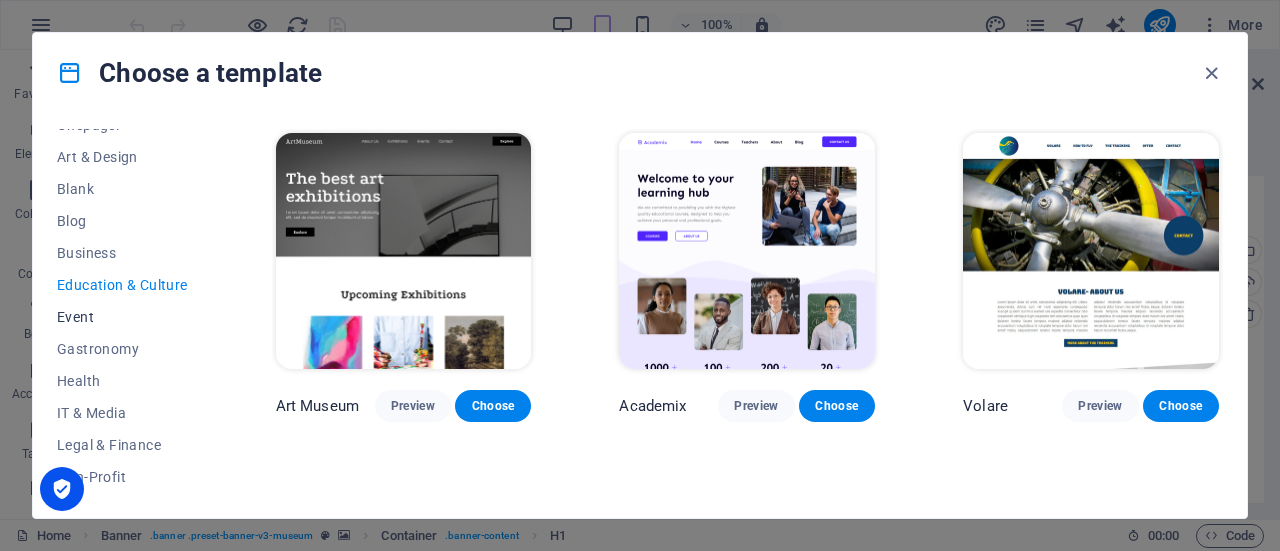click on "Event" at bounding box center (122, 317) 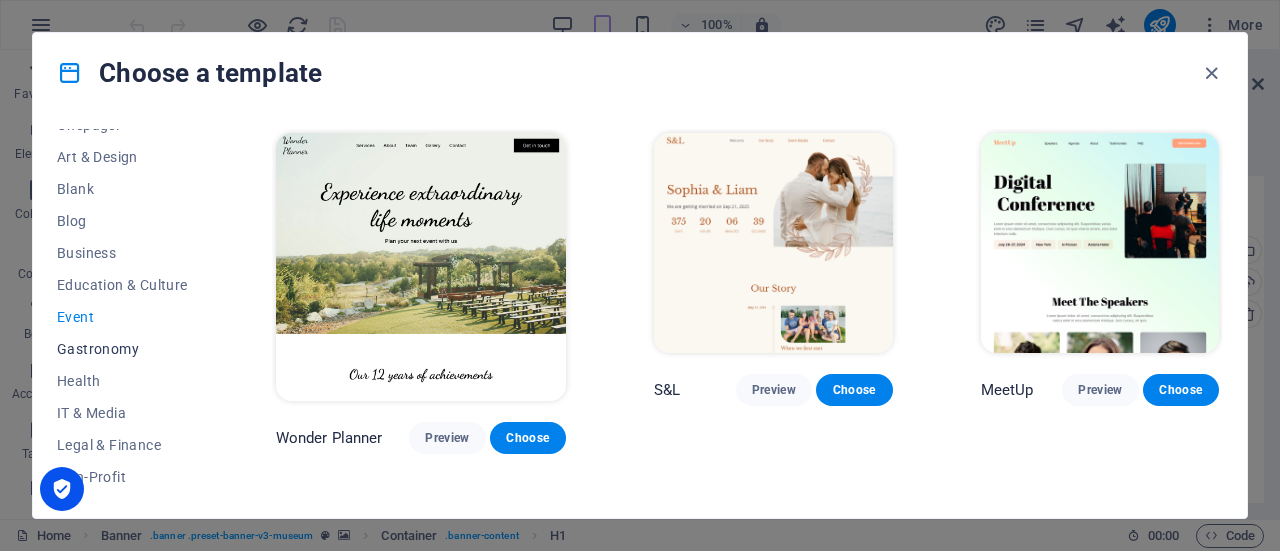 click on "Gastronomy" at bounding box center (122, 349) 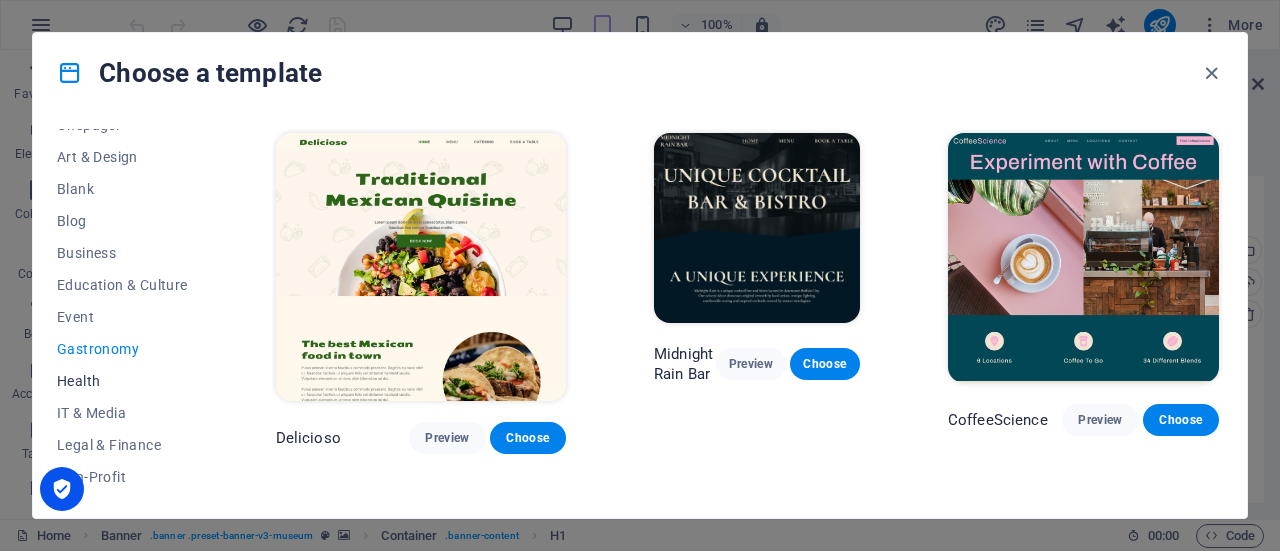 click on "Health" at bounding box center [122, 381] 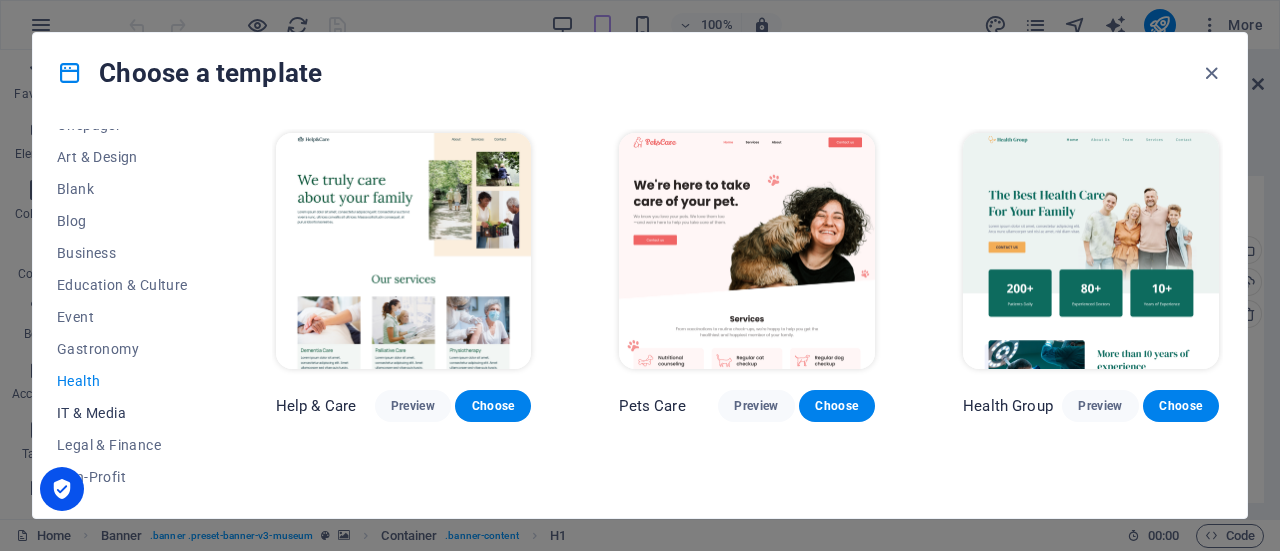 click on "IT & Media" at bounding box center [122, 413] 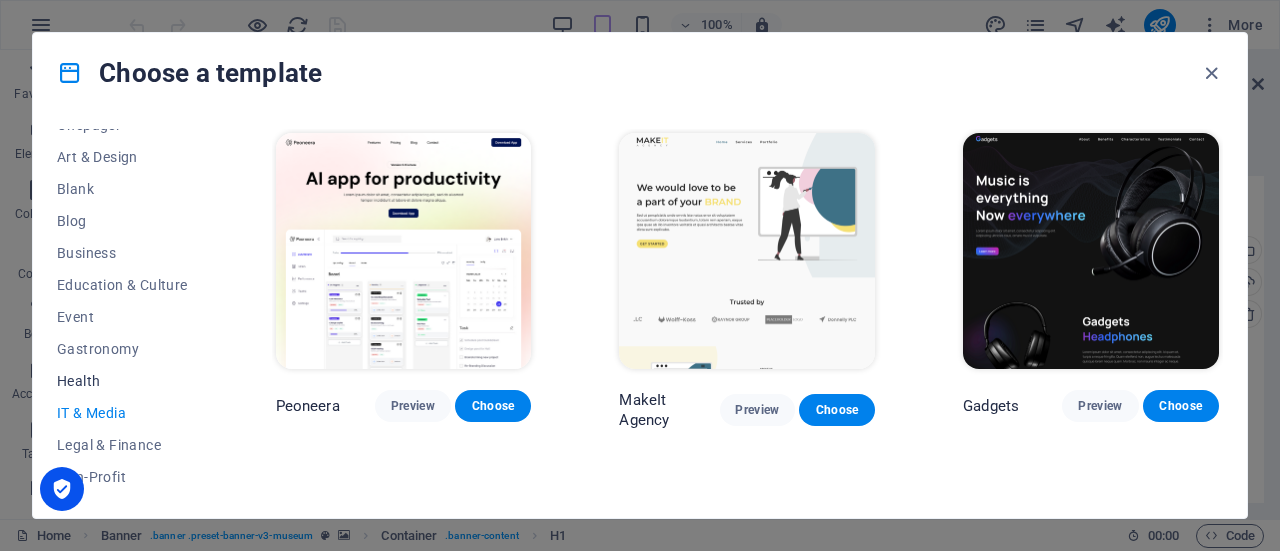 scroll, scrollTop: 434, scrollLeft: 0, axis: vertical 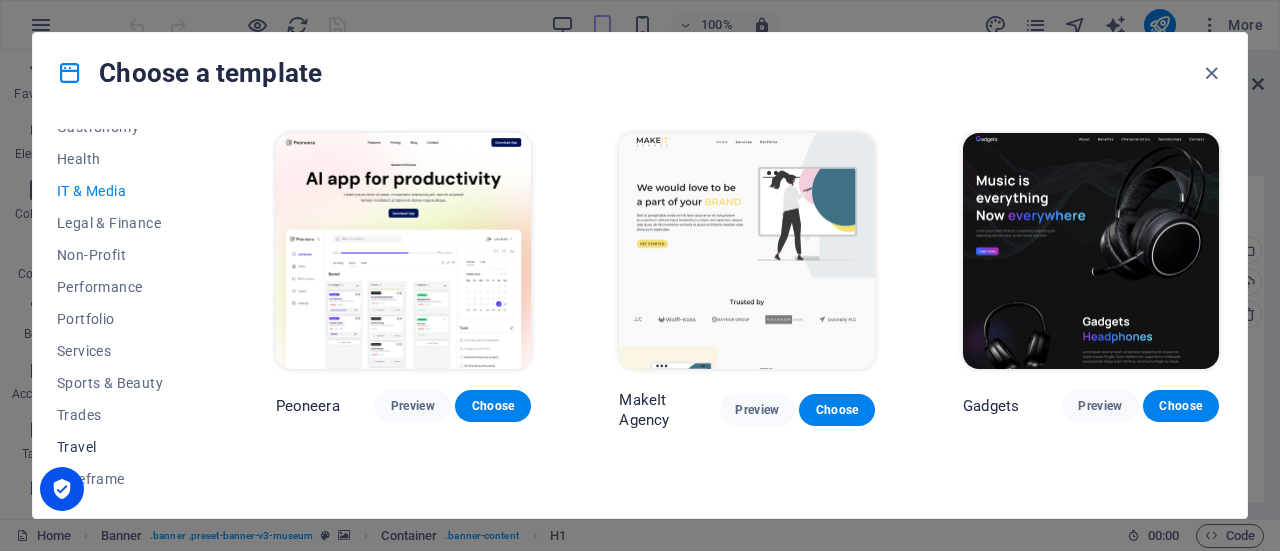 click on "Travel" at bounding box center (122, 447) 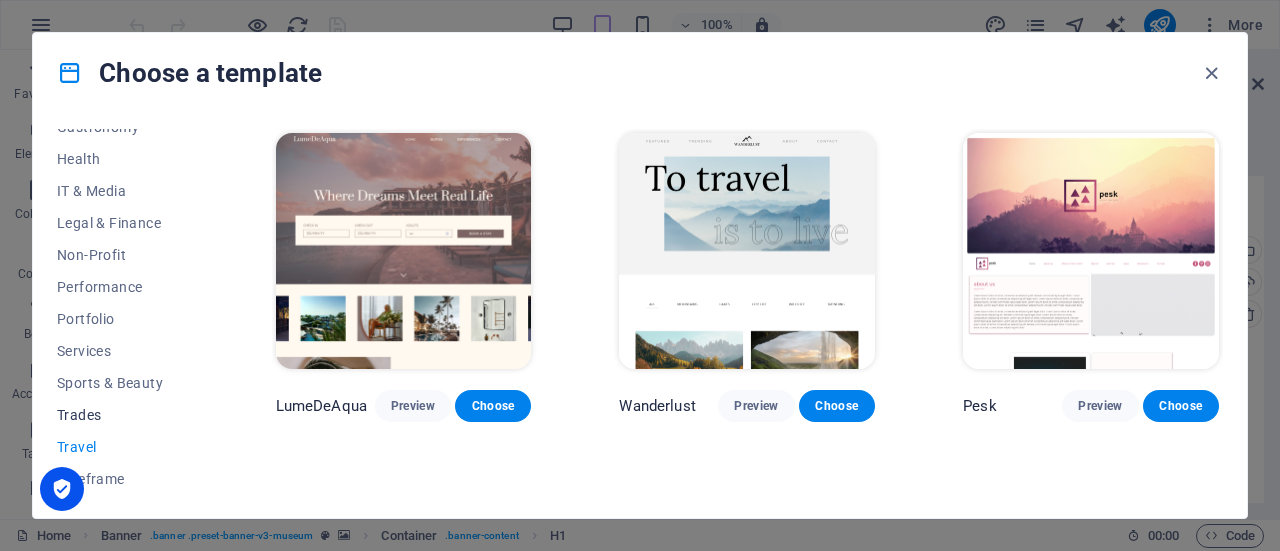 click on "Trades" at bounding box center [122, 415] 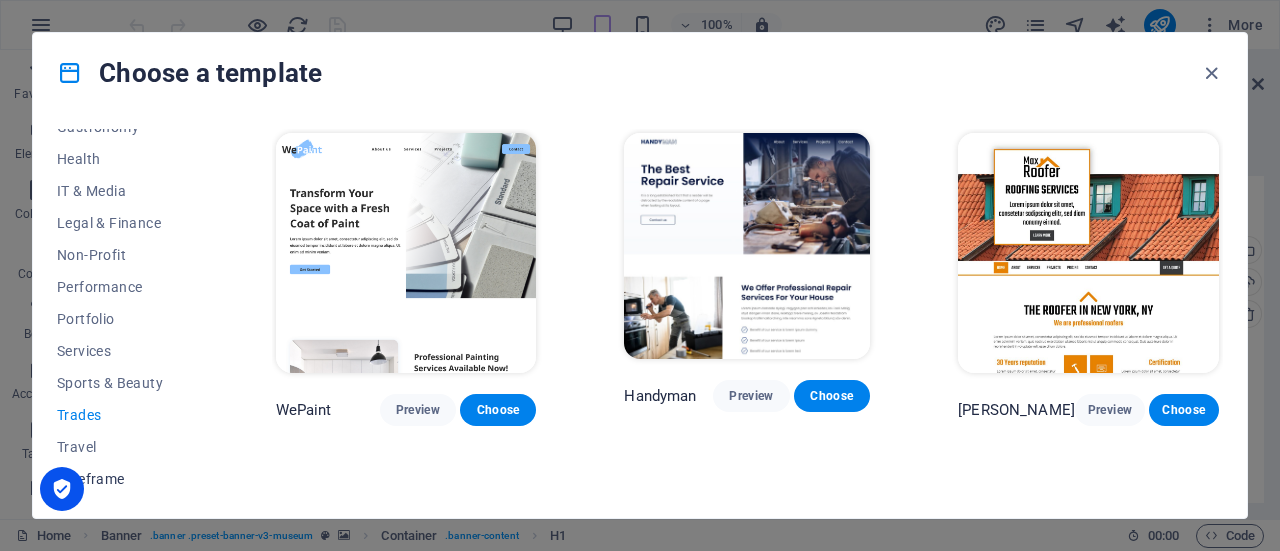 click on "Wireframe" at bounding box center [122, 479] 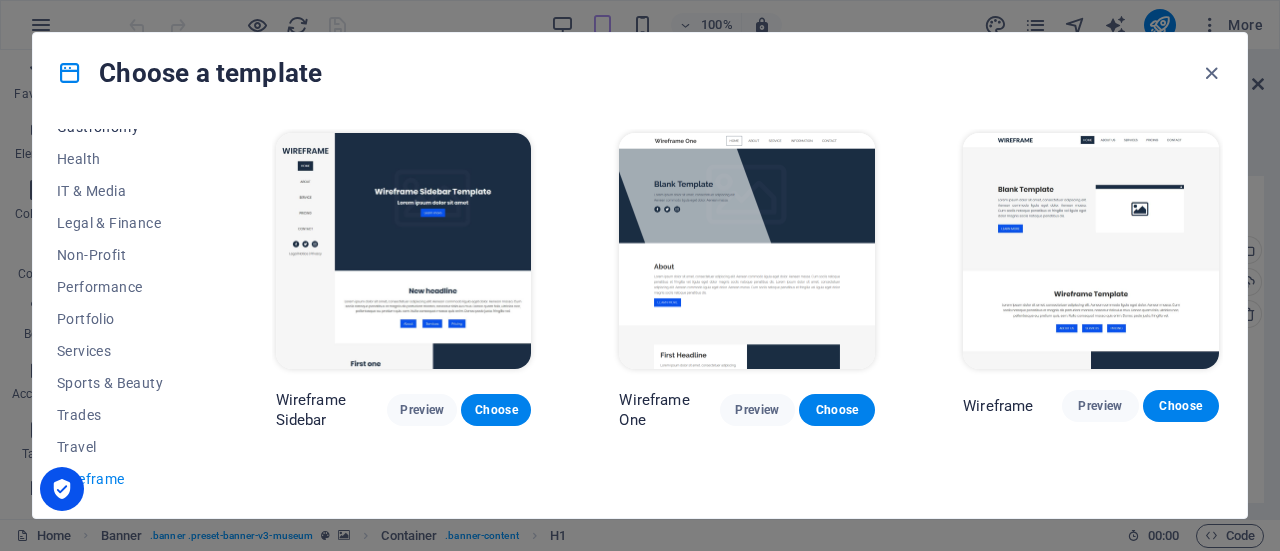 scroll, scrollTop: 0, scrollLeft: 0, axis: both 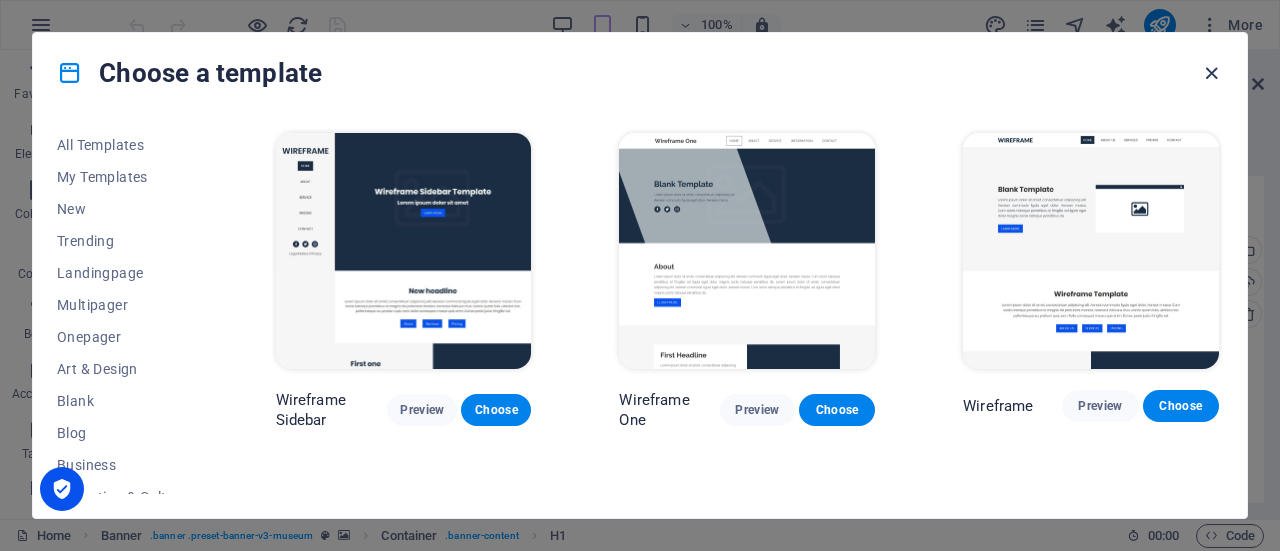 click at bounding box center [1211, 73] 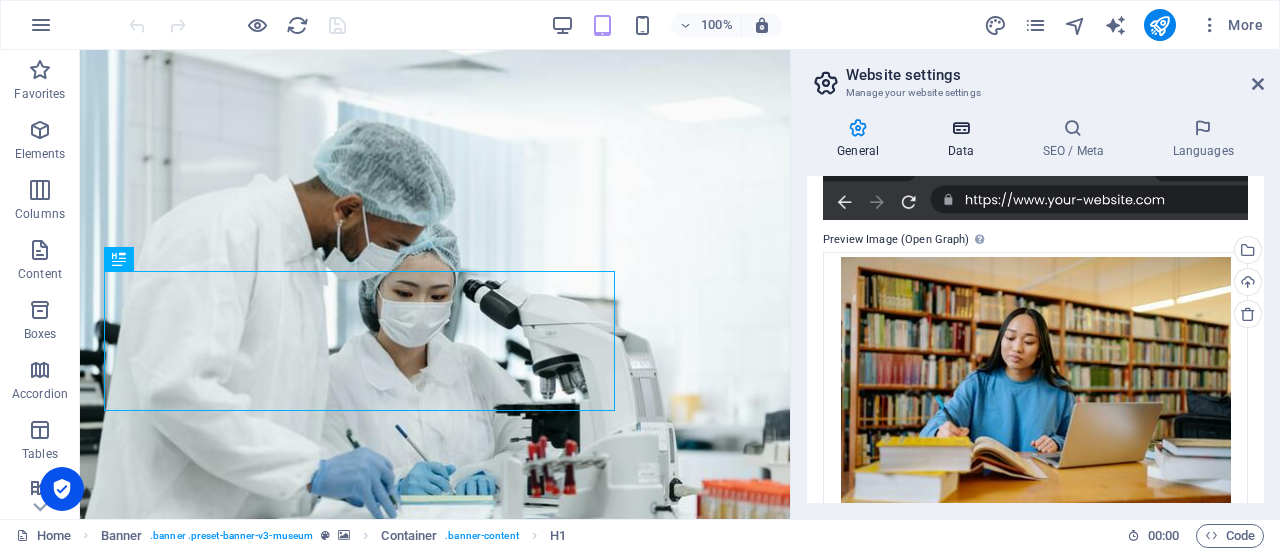 click at bounding box center [960, 128] 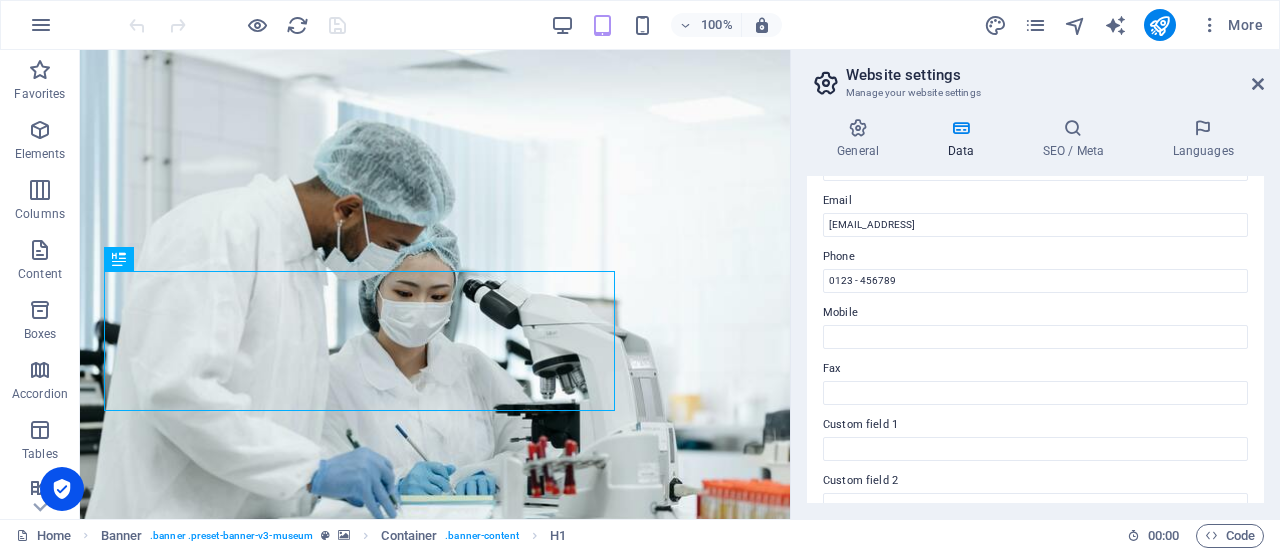 scroll, scrollTop: 377, scrollLeft: 0, axis: vertical 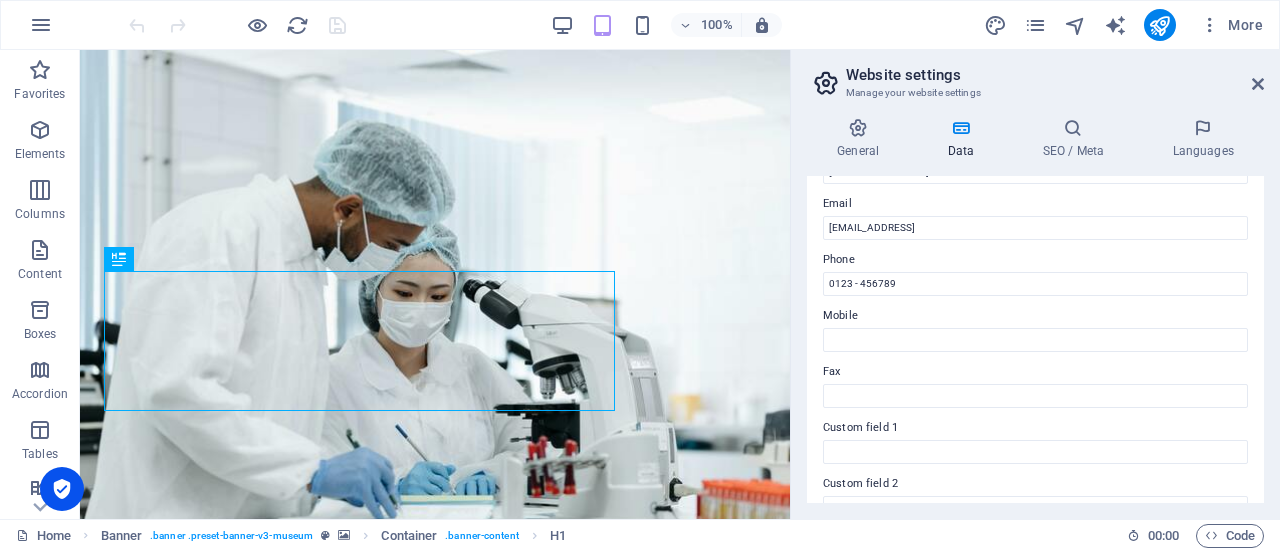 click on "Website settings Manage your website settings  General  Data  SEO / Meta  Languages Website name [DOMAIN_NAME] Logo Drag files here, click to choose files or select files from Files or our free stock photos & videos Select files from the file manager, stock photos, or upload file(s) Upload Favicon Set the favicon of your website here. A favicon is a small icon shown in the browser tab next to your website title. It helps visitors identify your website. Drag files here, click to choose files or select files from Files or our free stock photos & videos Select files from the file manager, stock photos, or upload file(s) Upload Preview Image (Open Graph) This image will be shown when the website is shared on social networks Drag files here, click to choose files or select files from Files or our free stock photos & videos Select files from the file manager, stock photos, or upload file(s) Upload Contact data for this website. This can be used everywhere on the website and will update automatically. Company Last name" at bounding box center [1035, 284] 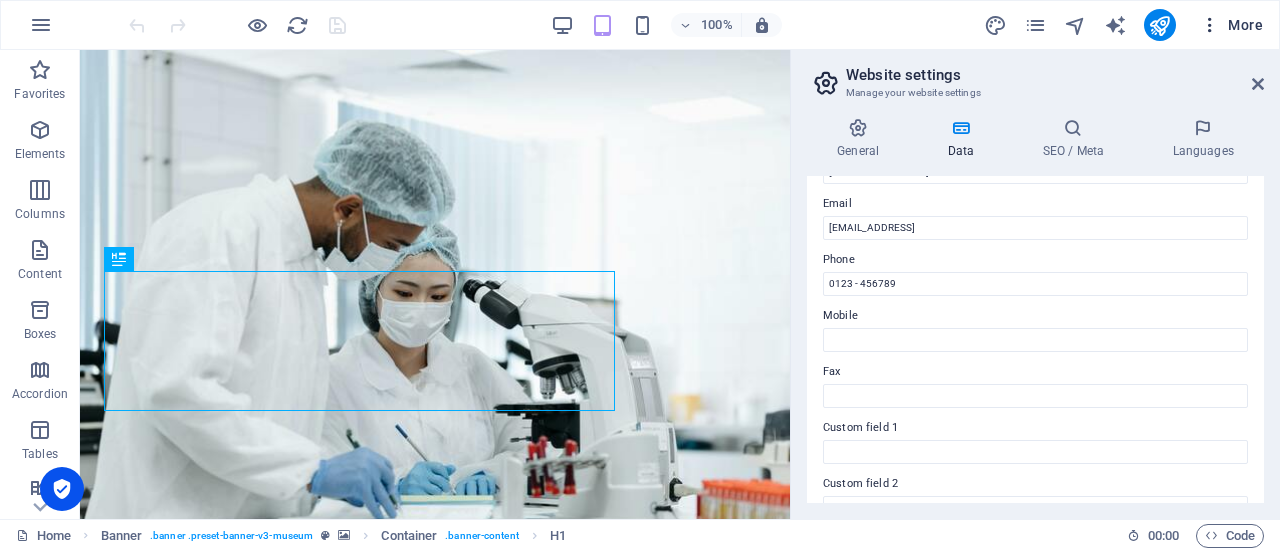 click at bounding box center [1210, 25] 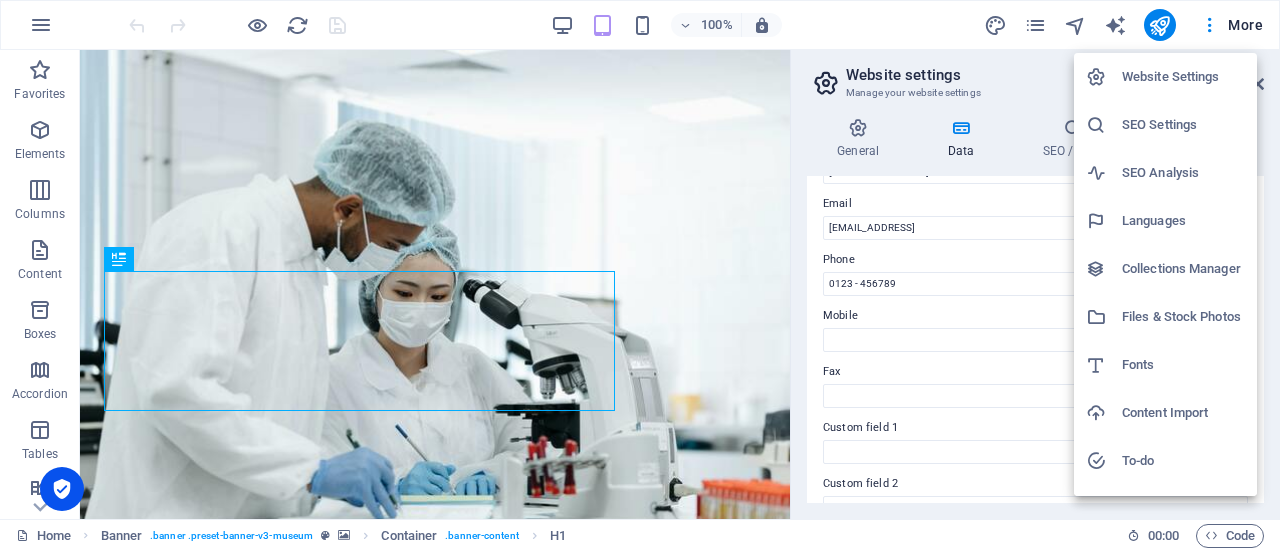 click at bounding box center [640, 275] 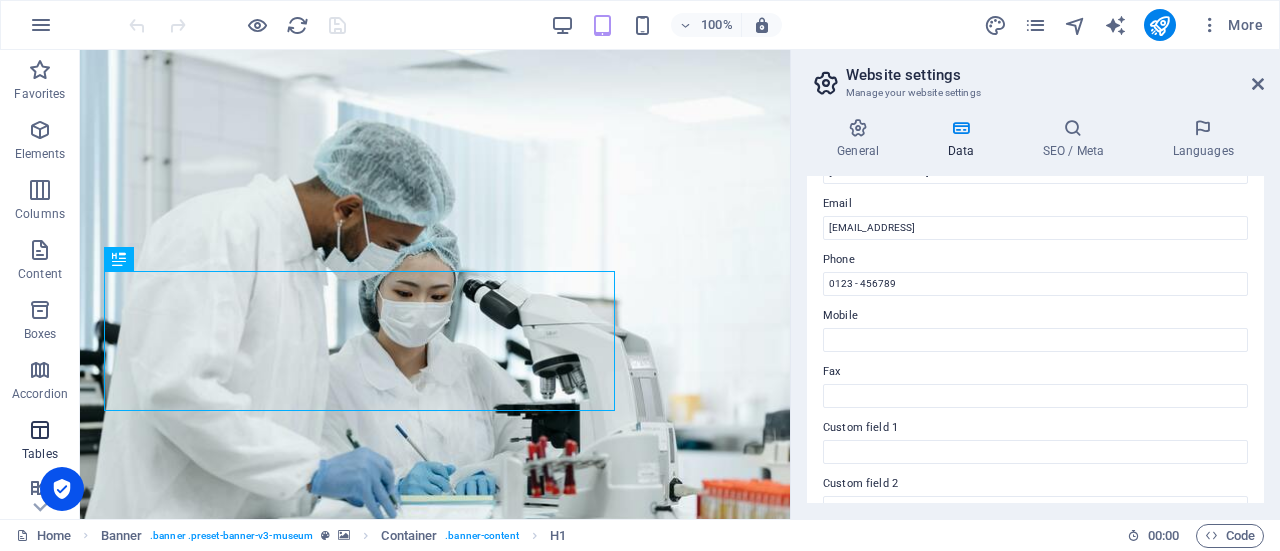 click on "Tables" at bounding box center (40, 454) 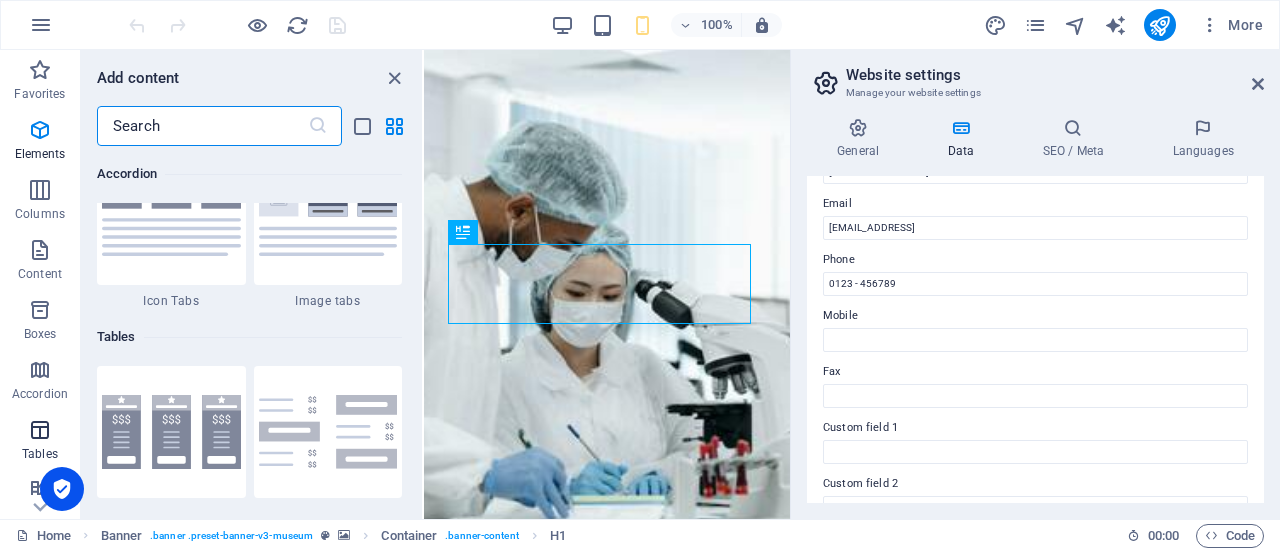 scroll, scrollTop: 6926, scrollLeft: 0, axis: vertical 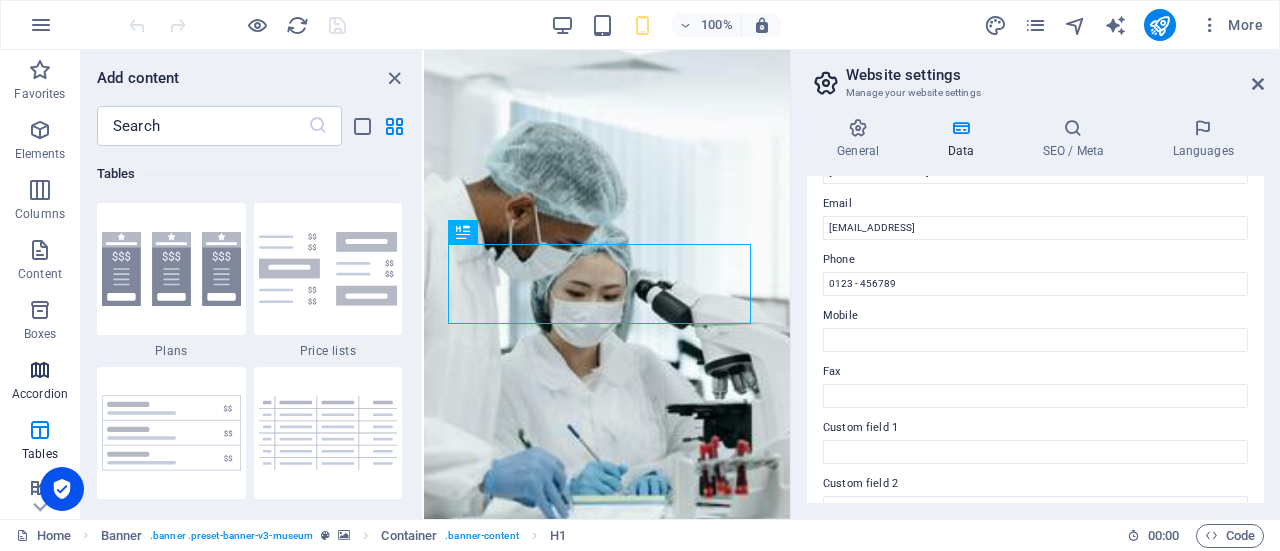 click on "Accordion" at bounding box center [40, 382] 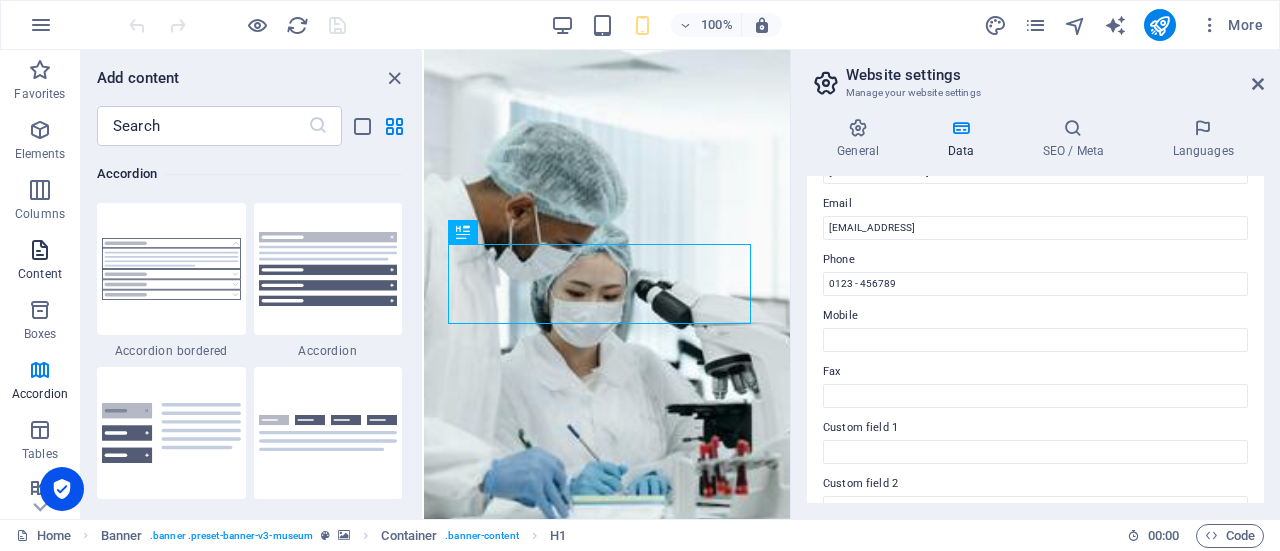 scroll, scrollTop: 6385, scrollLeft: 0, axis: vertical 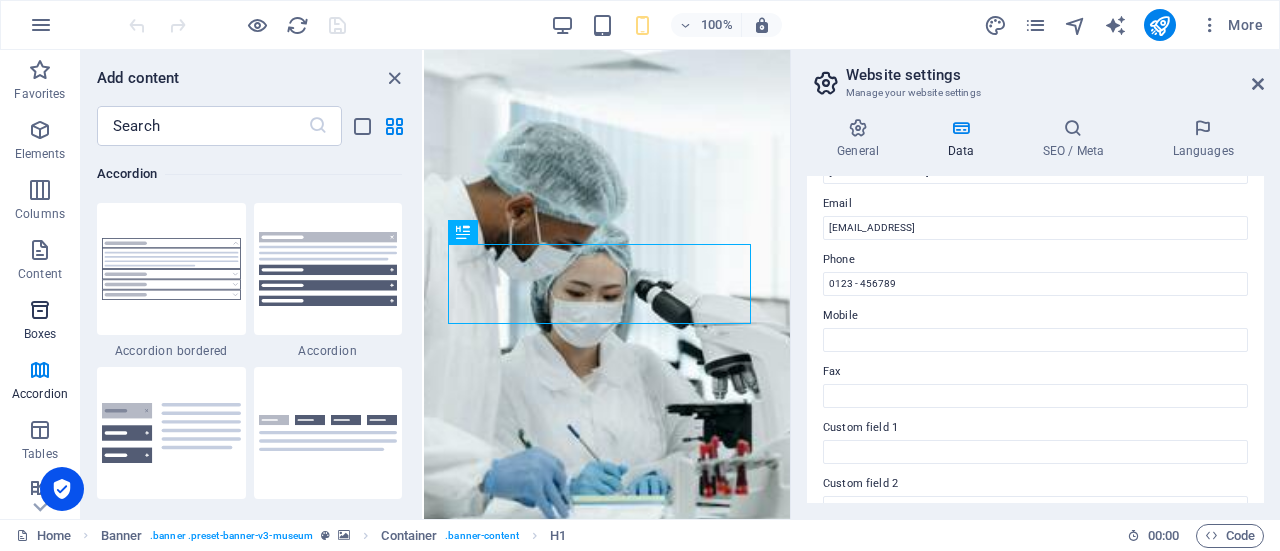 click on "Boxes" at bounding box center [40, 334] 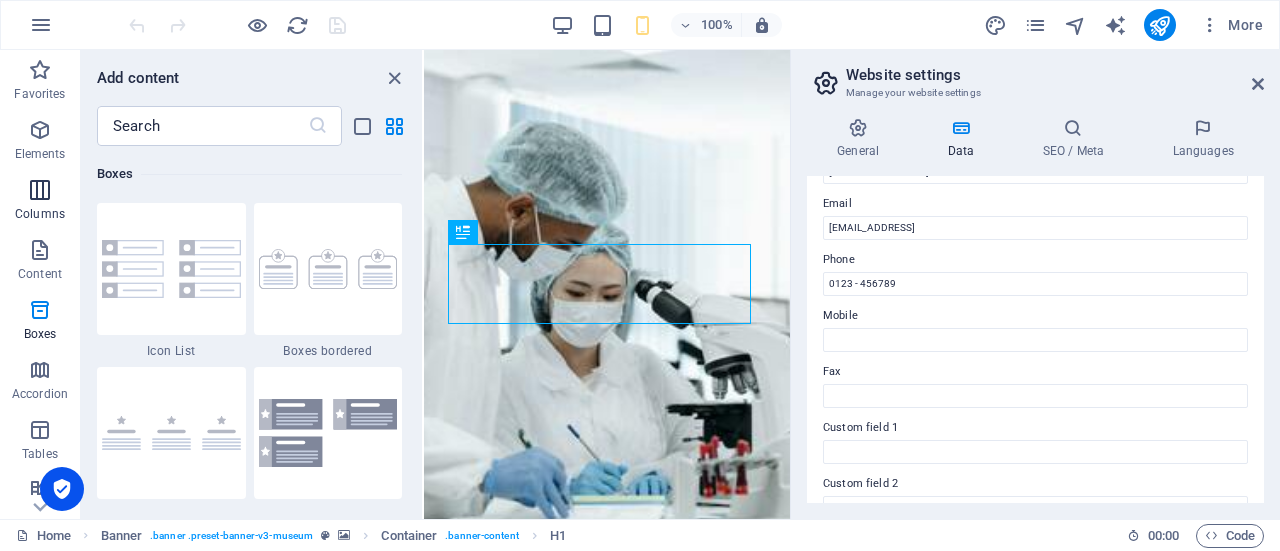 click at bounding box center (40, 190) 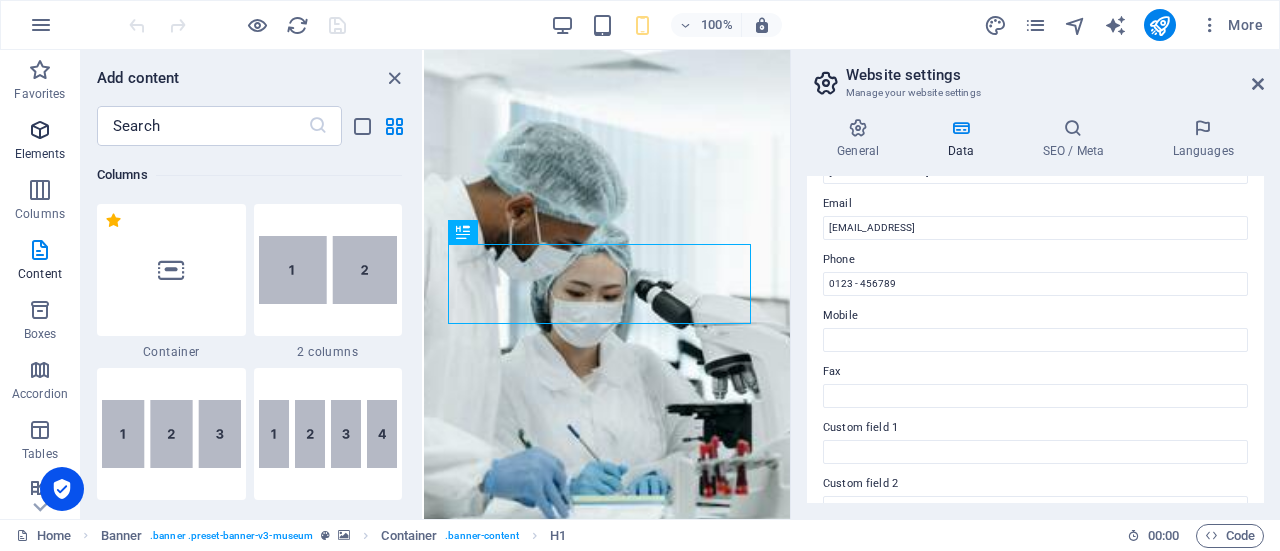 click at bounding box center (40, 130) 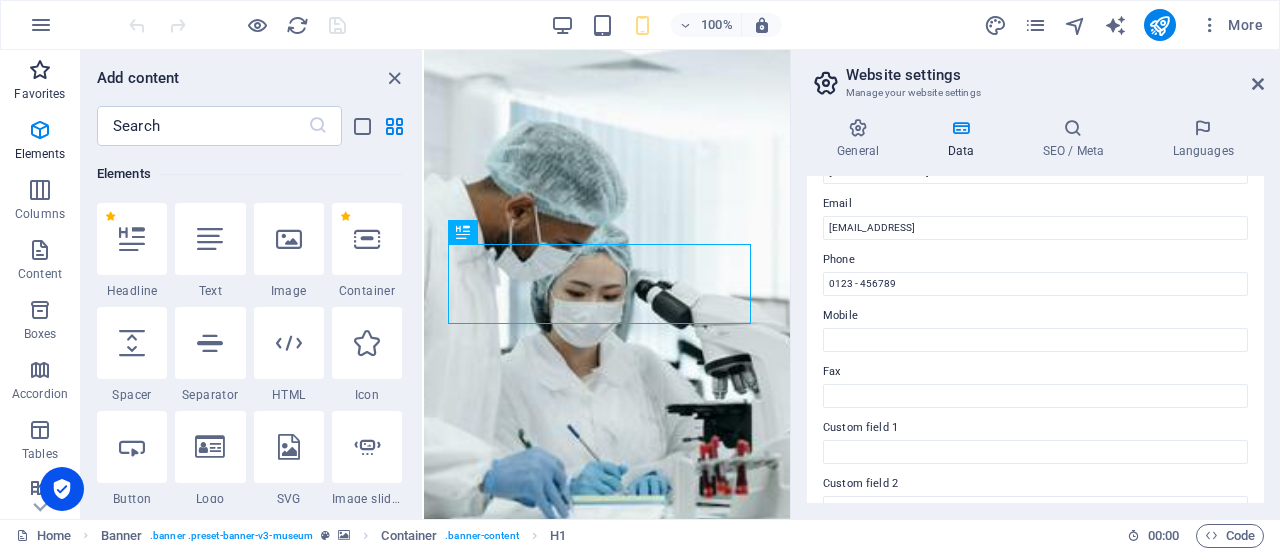 click on "Favorites" at bounding box center [39, 94] 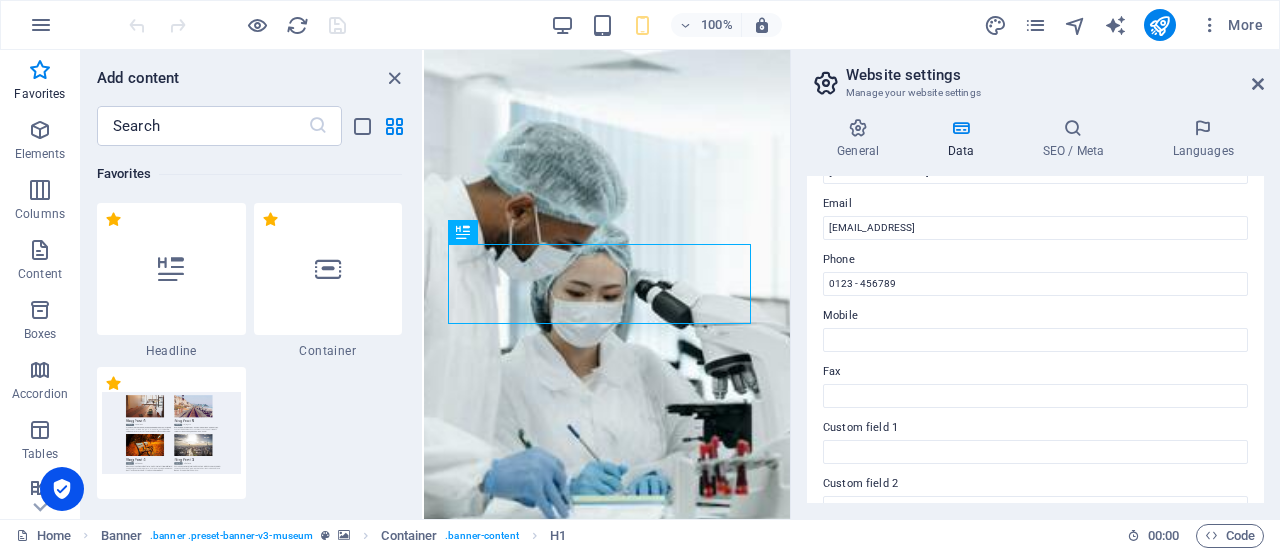 scroll, scrollTop: 0, scrollLeft: 0, axis: both 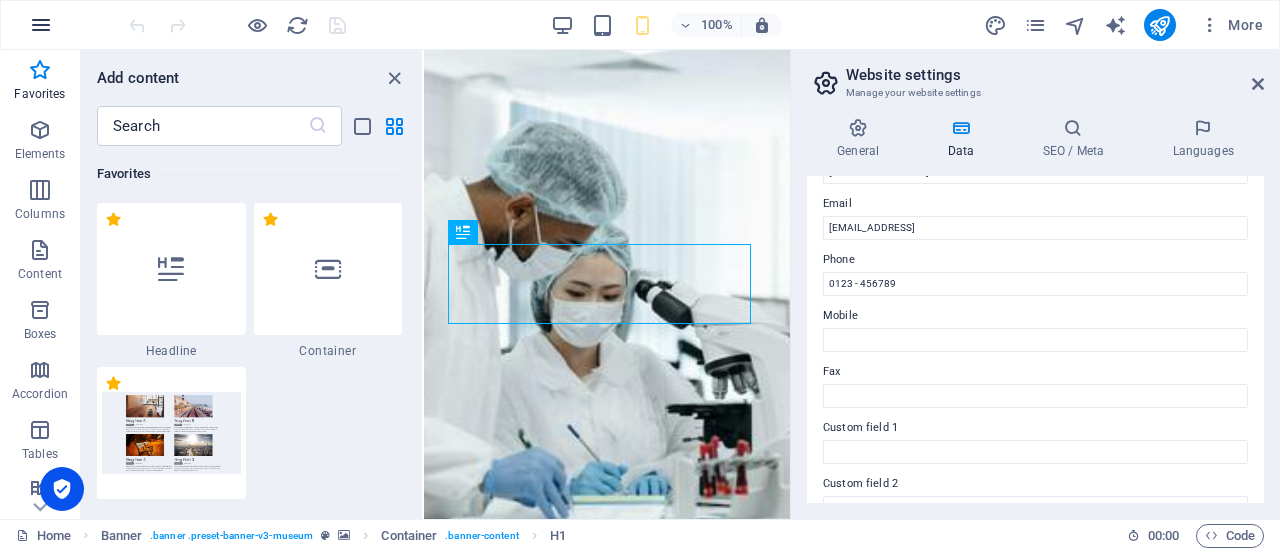 click at bounding box center (41, 25) 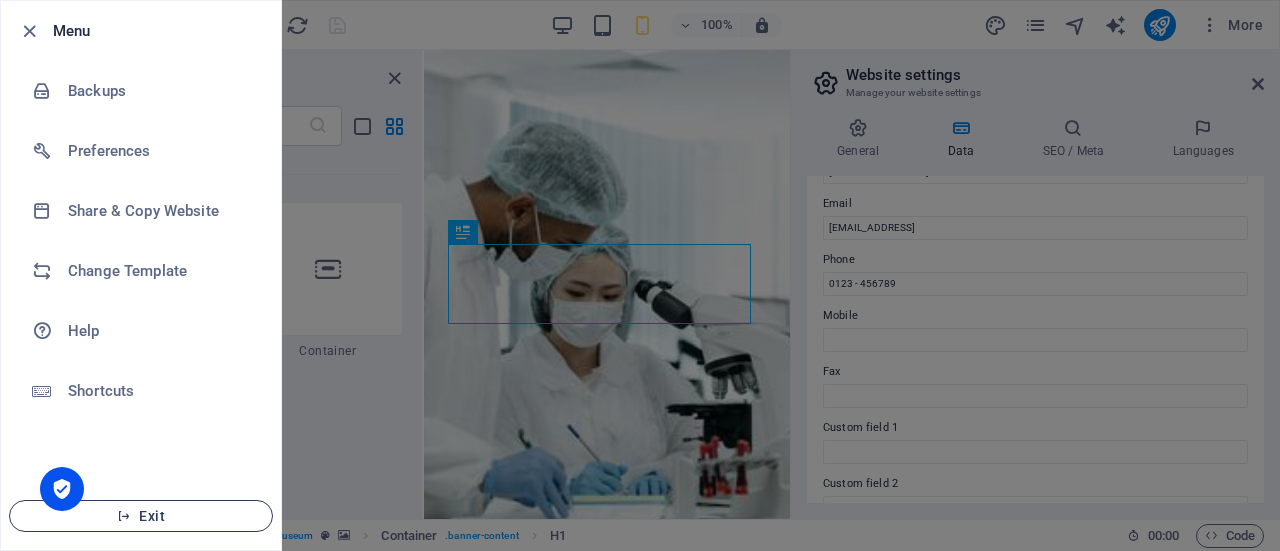 click on "Exit" at bounding box center [141, 516] 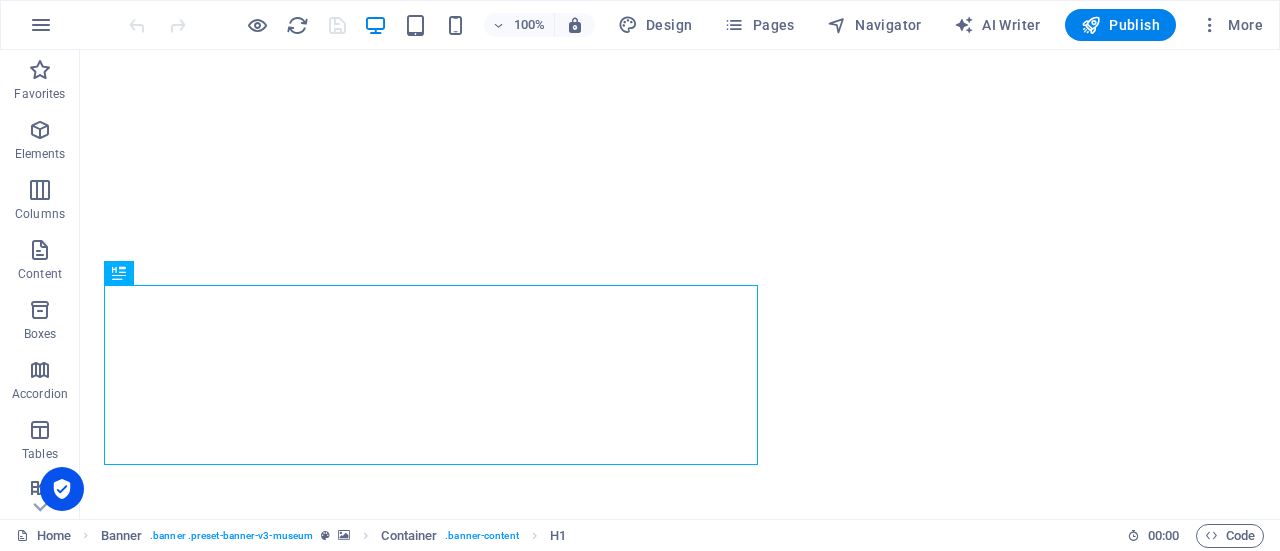 scroll, scrollTop: 0, scrollLeft: 0, axis: both 